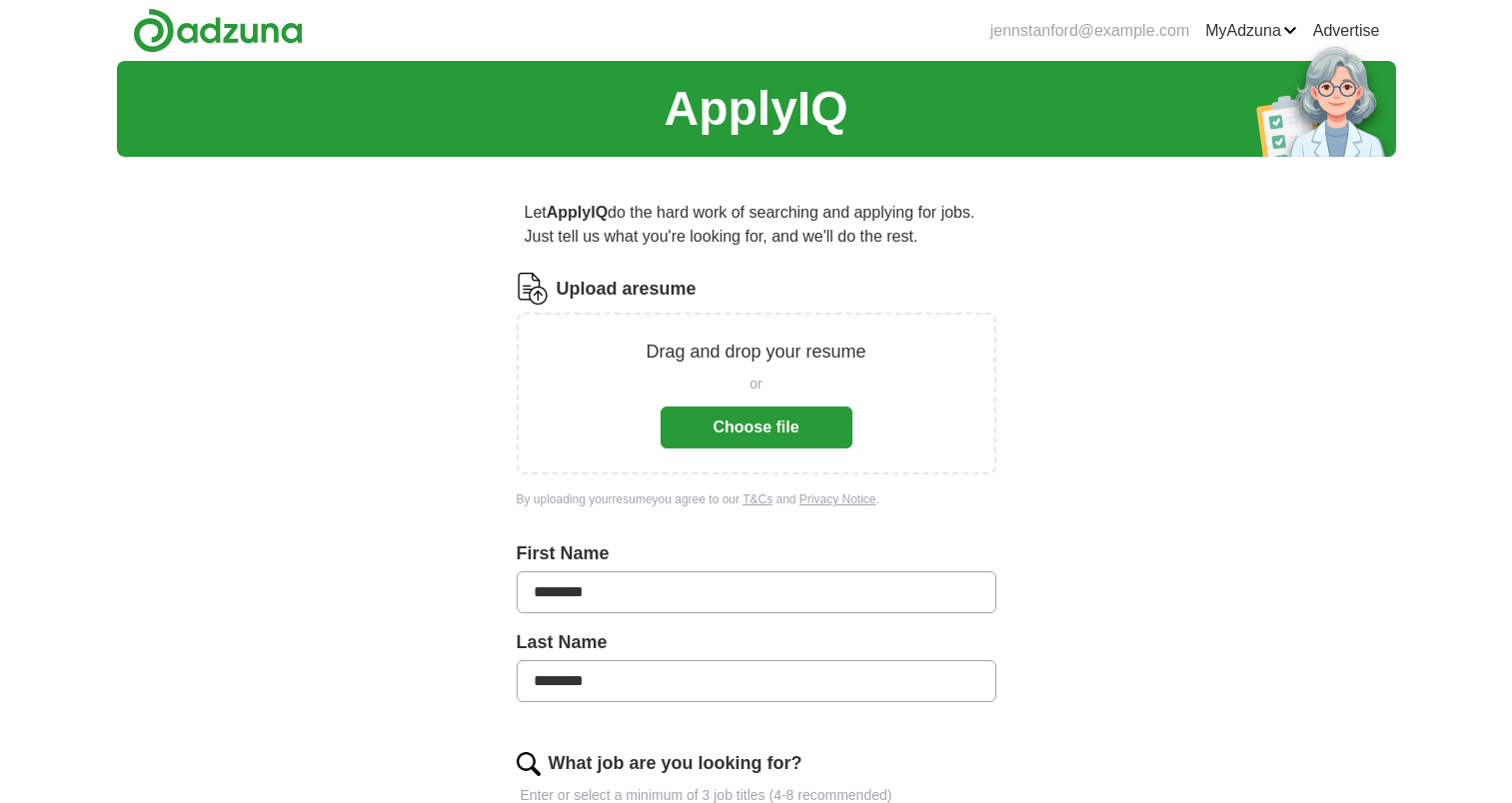 scroll, scrollTop: 0, scrollLeft: 0, axis: both 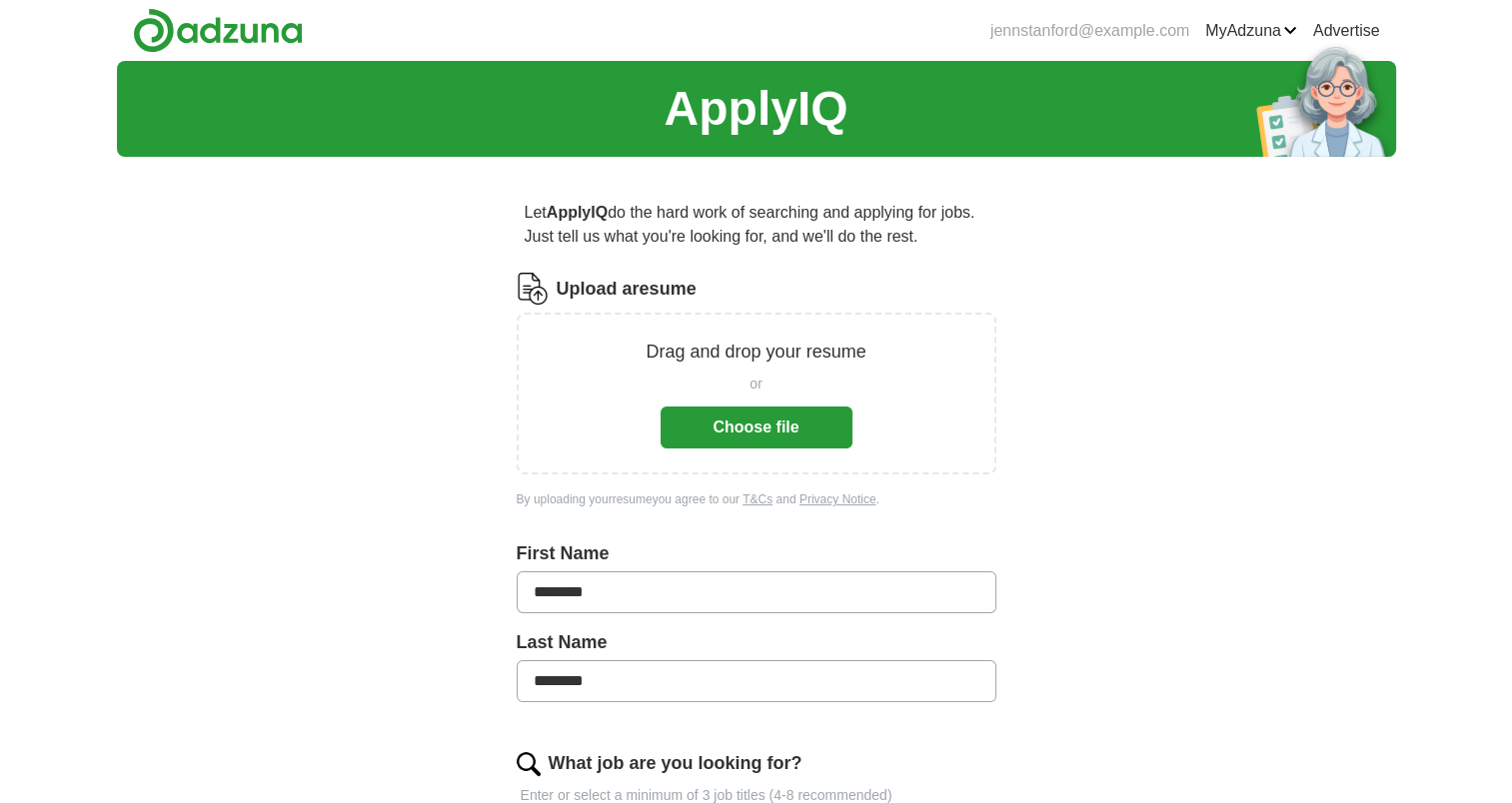 click on "Upload a  resume Drag and drop your resume or Choose file By uploading your  resume  you agree to our   T&Cs   and   Privacy Notice . First Name ******** Last Name ******** What job are you looking for? Enter or select a minimum of 3 job titles (4-8 recommended) Manager + Where do you want to work? 25 mile radius Advanced Start applying for jobs By registering, you consent to us applying to suitable jobs for you" at bounding box center (756, 697) 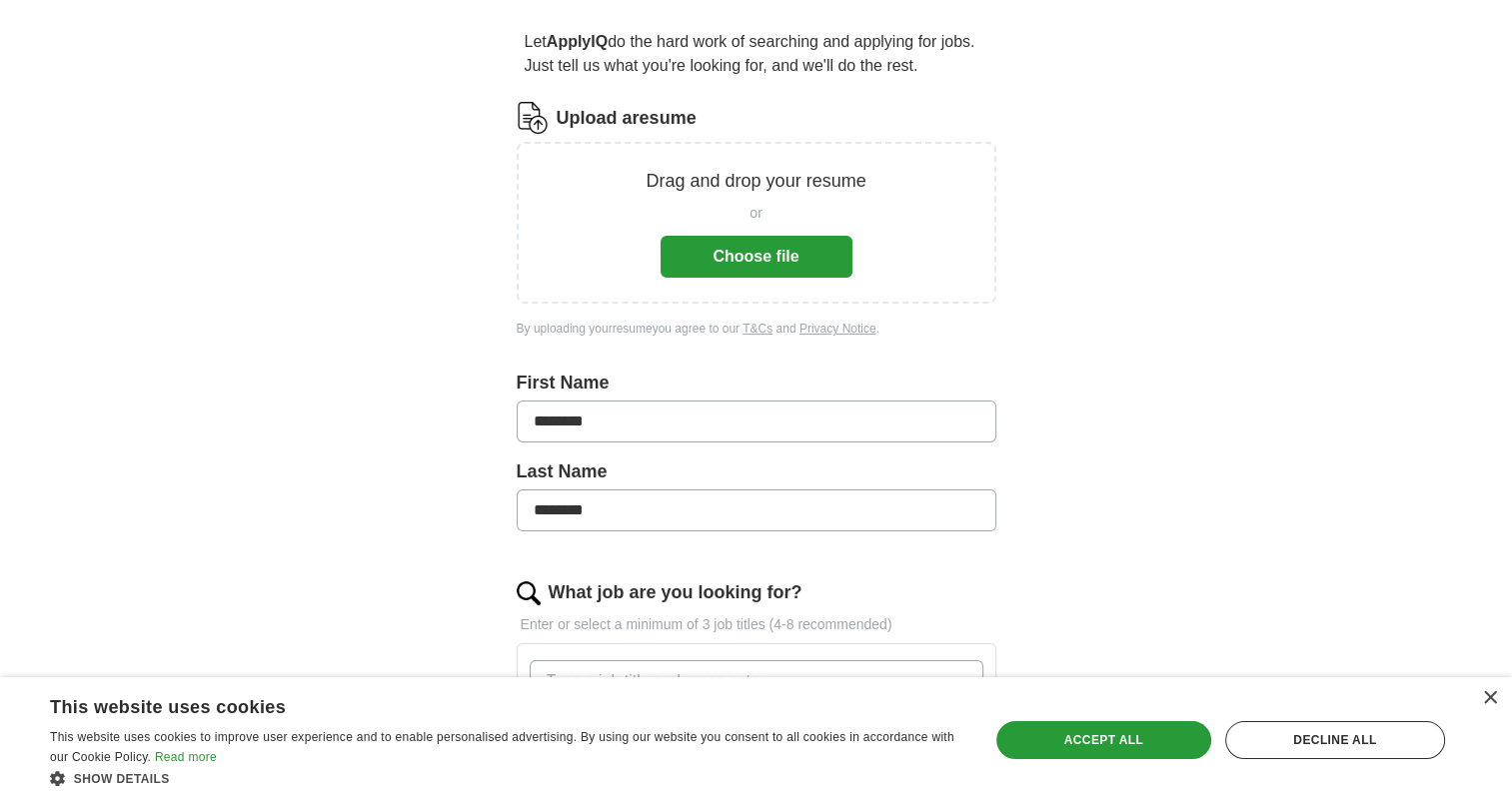 scroll, scrollTop: 156, scrollLeft: 0, axis: vertical 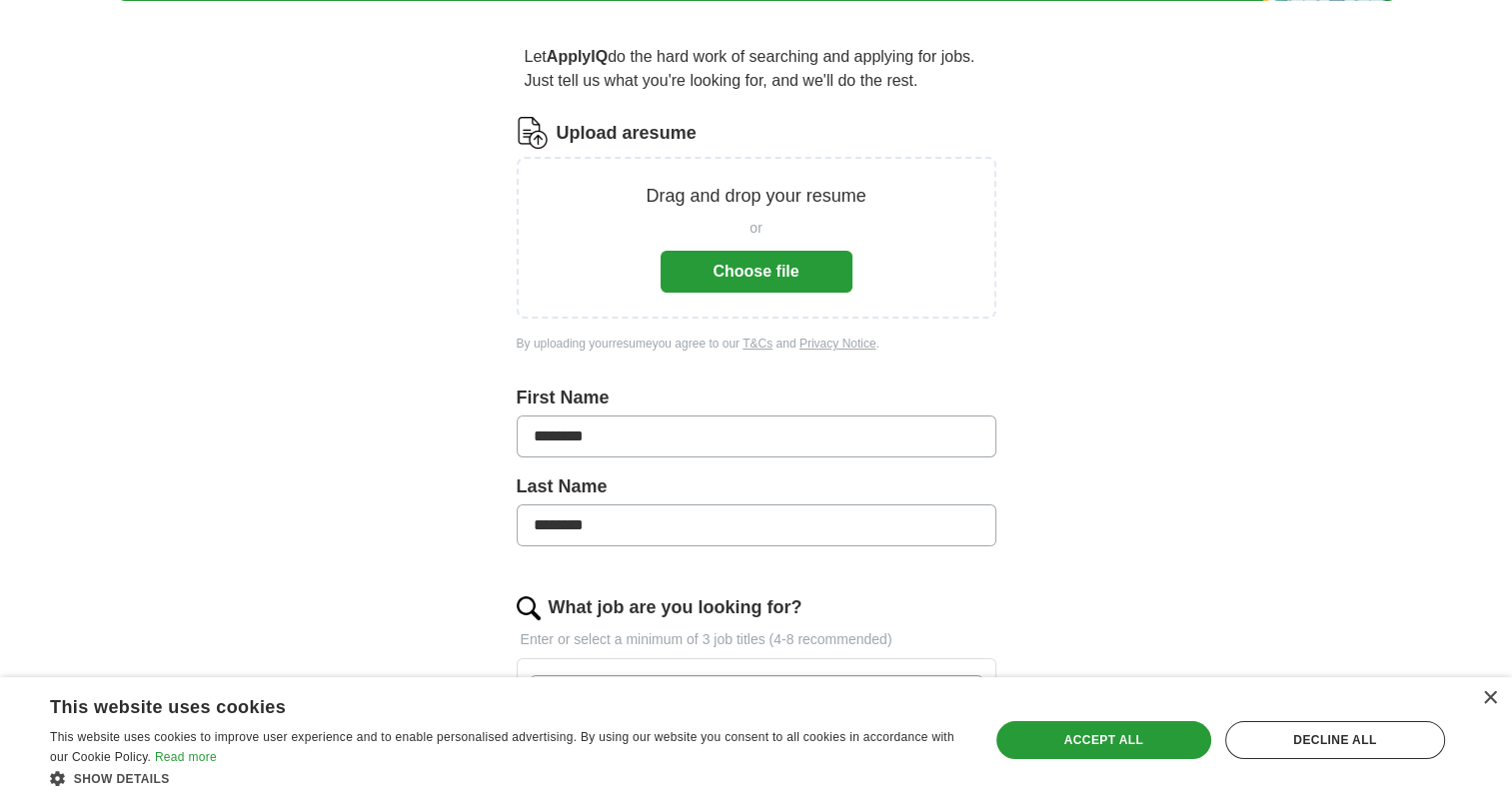click on "Choose file" at bounding box center [756, 272] 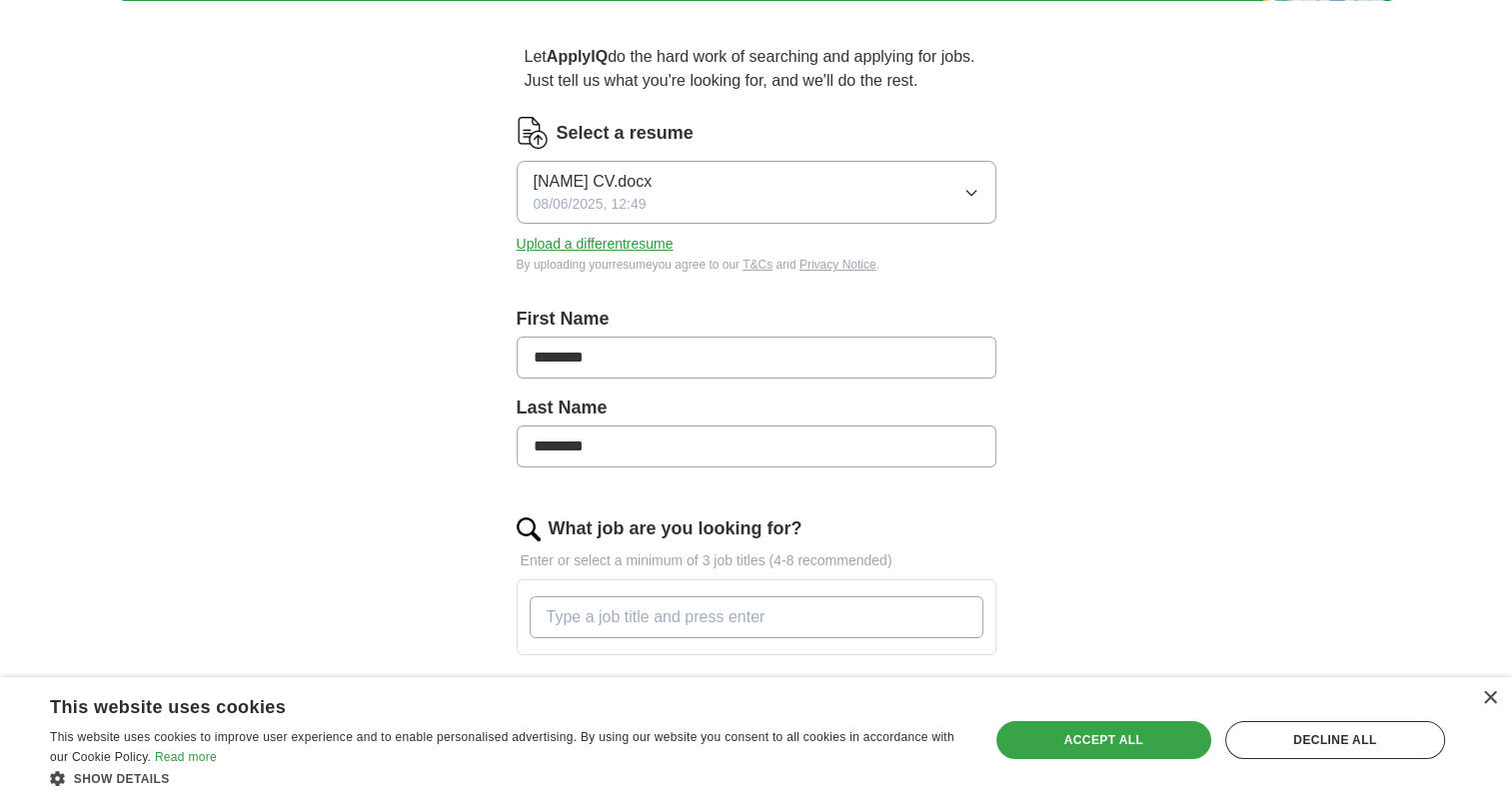 click on "Accept all" at bounding box center [1103, 740] 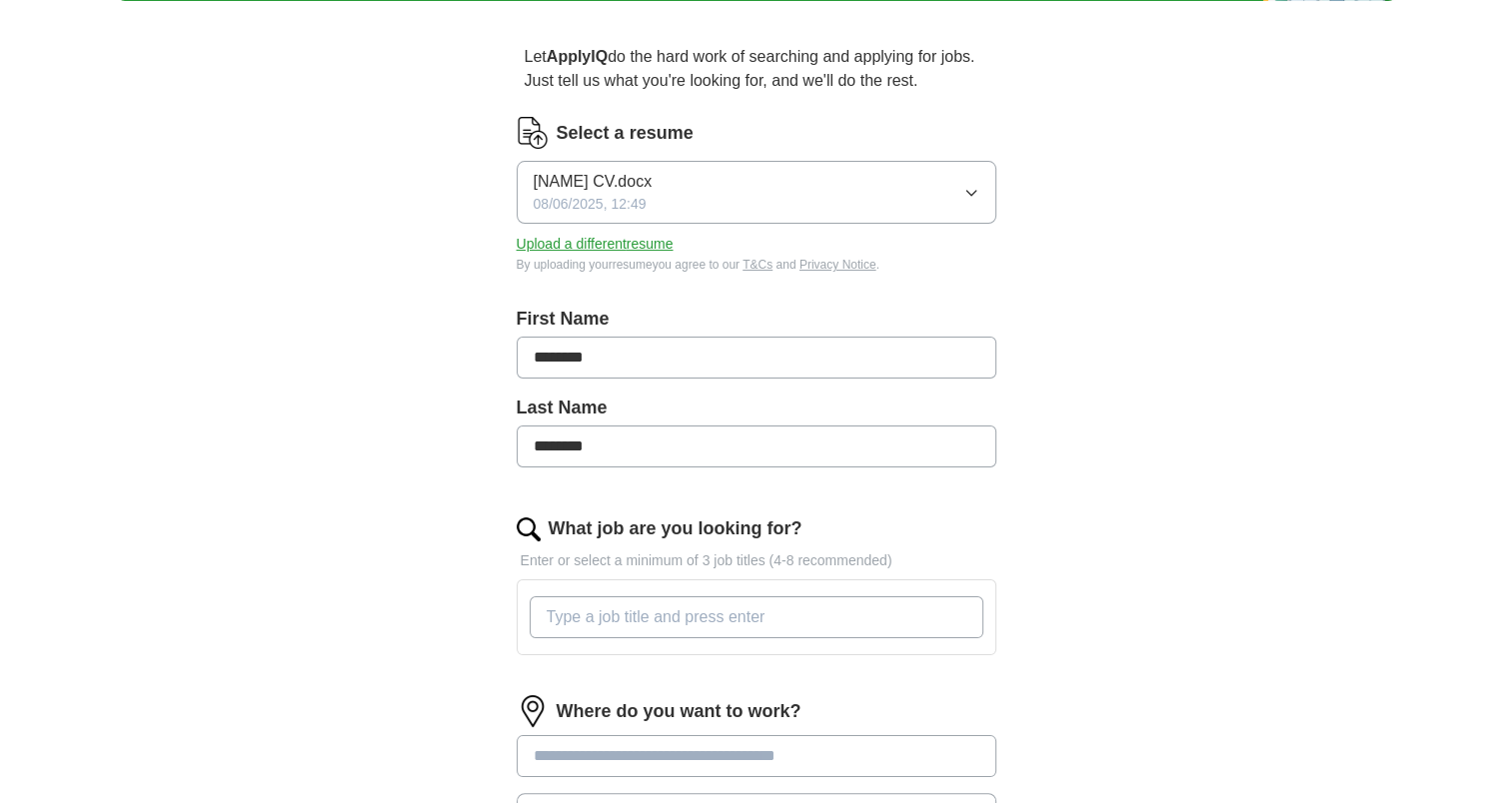 click on "What job are you looking for?" at bounding box center (756, 617) 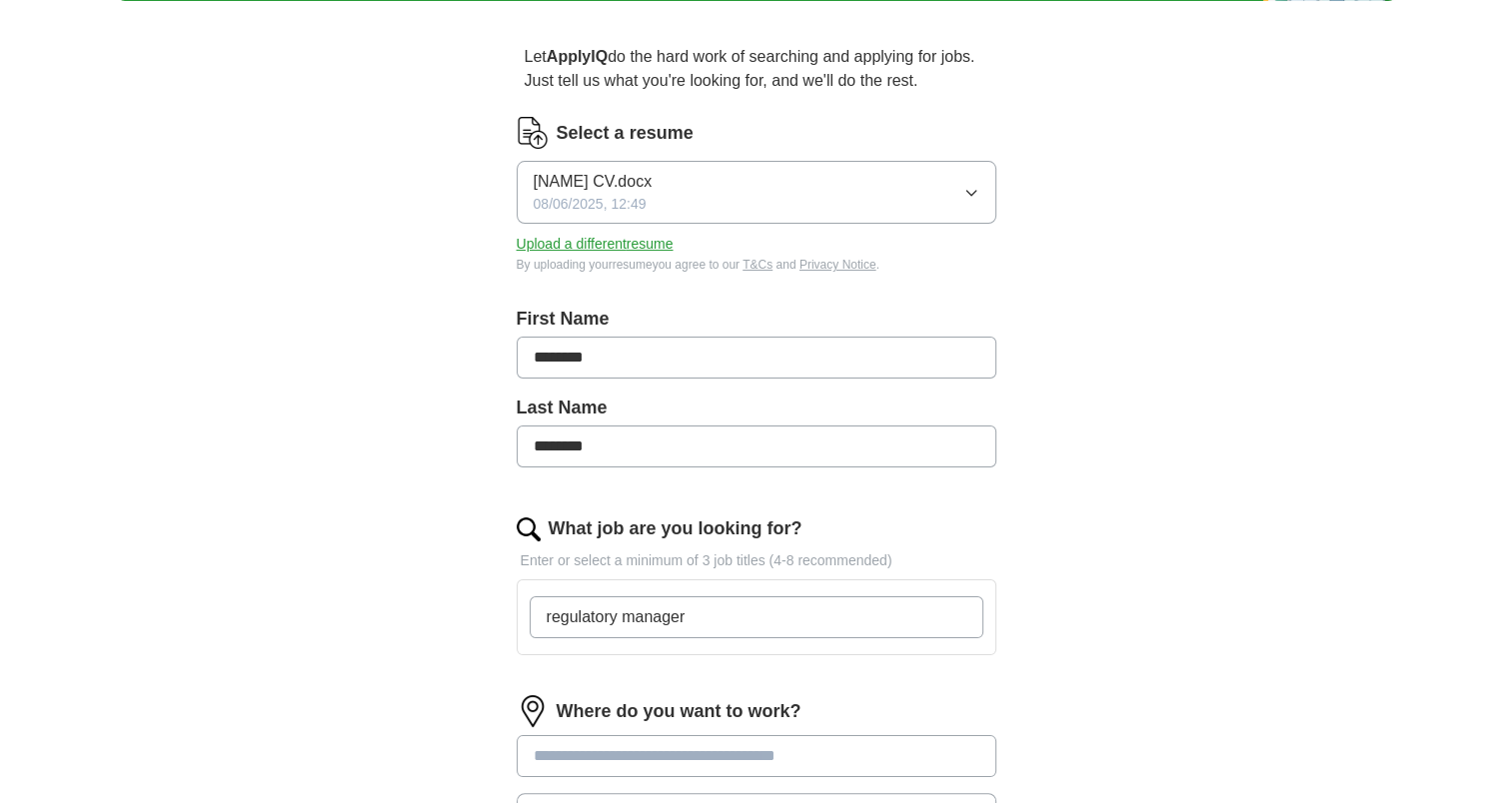 click on "Select a resume [NAME] CV.docx 08/06/2025, 12:49 Upload a different  resume By uploading your  resume  you agree to our   T&Cs   and   Privacy Notice . First Name ******** Last Name ******** What job are you looking for? Enter or select a minimum of 3 job titles (4-8 recommended) regulatory manager Where do you want to work? 25 mile radius Advanced Start applying for jobs By registering, you consent to us applying to suitable jobs for you" at bounding box center (756, 477) 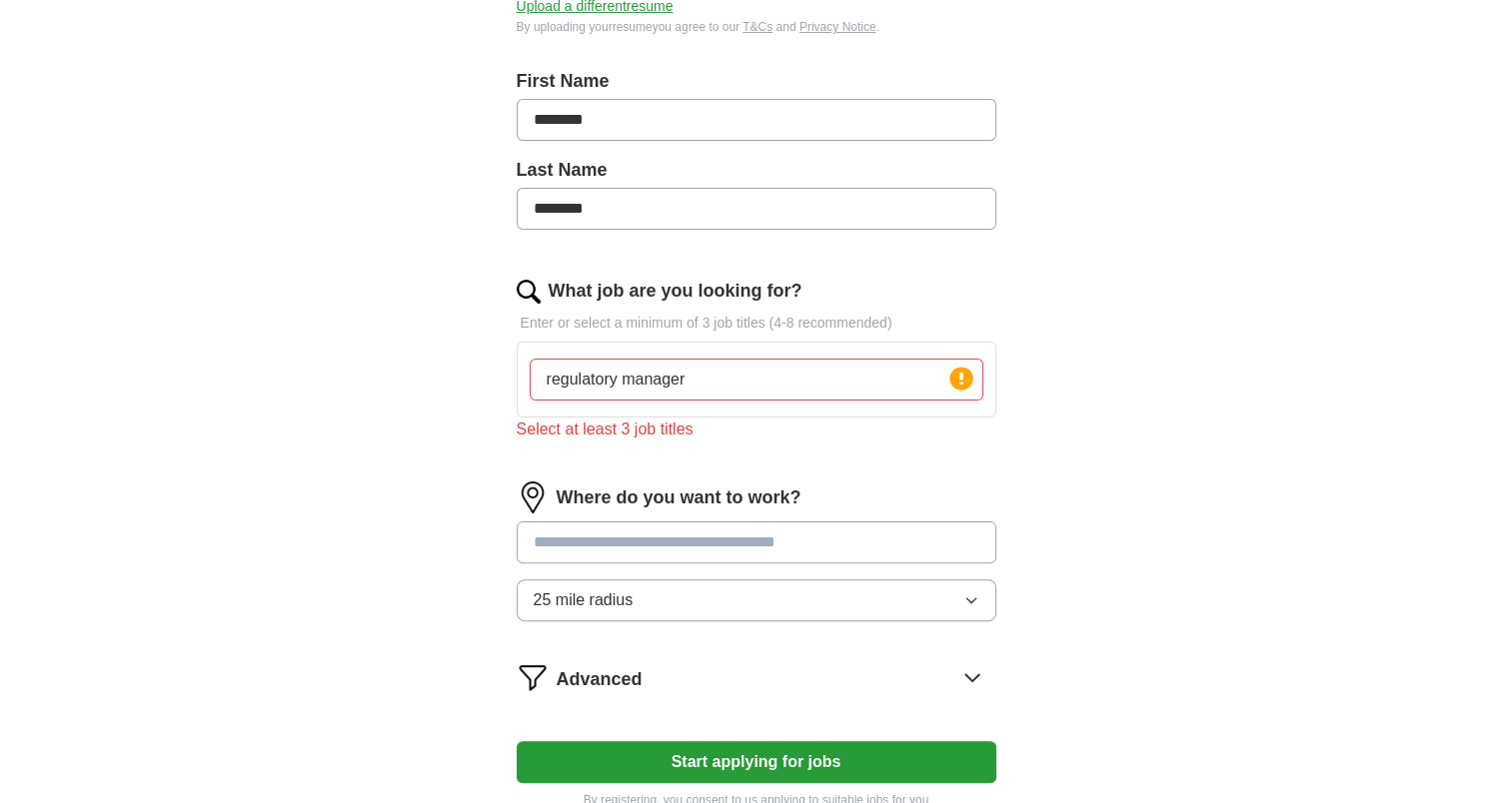 scroll, scrollTop: 415, scrollLeft: 0, axis: vertical 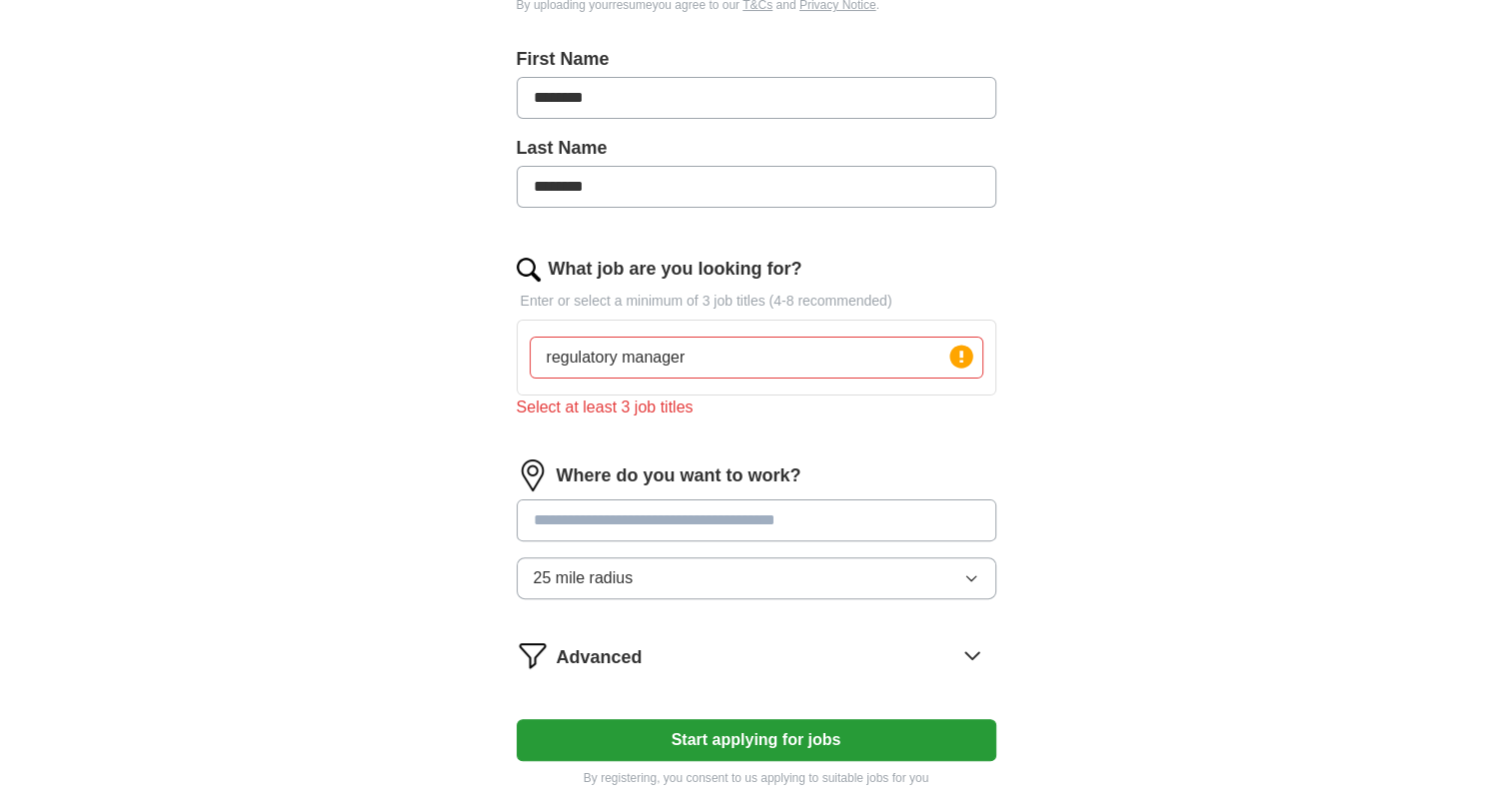 click on "regulatory manager" at bounding box center (756, 358) 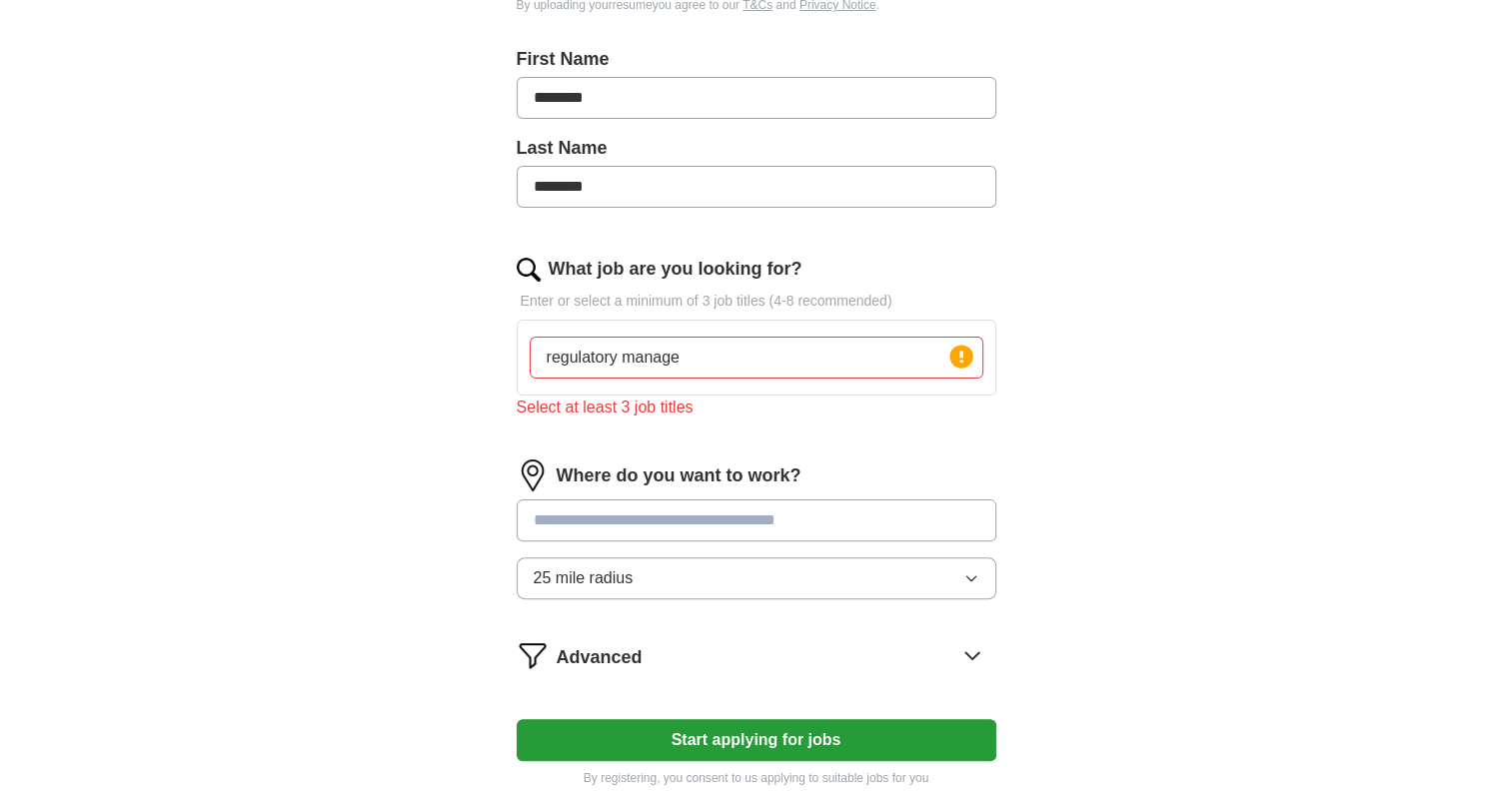 type on "regulatory manager" 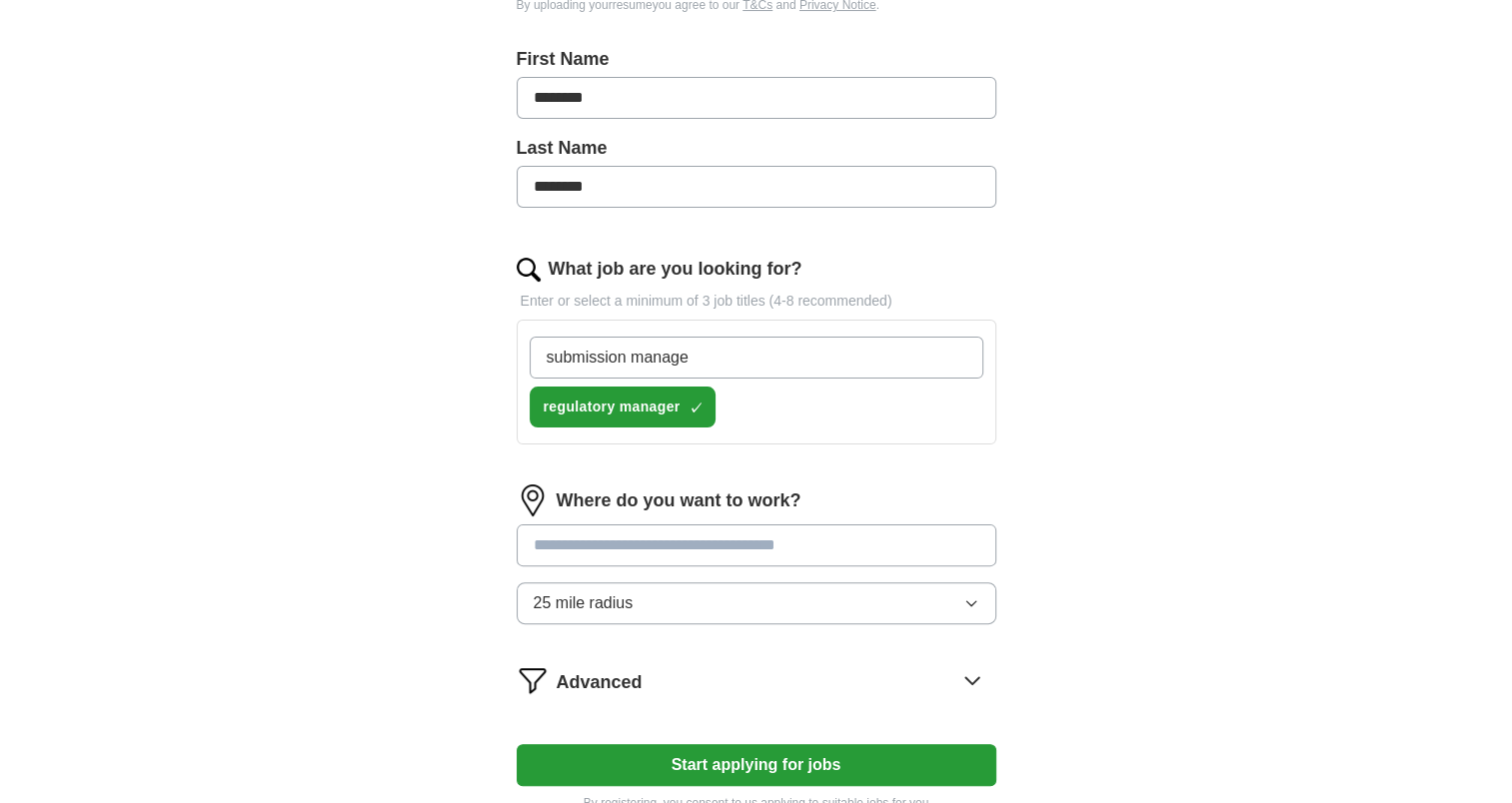 type on "submission manager" 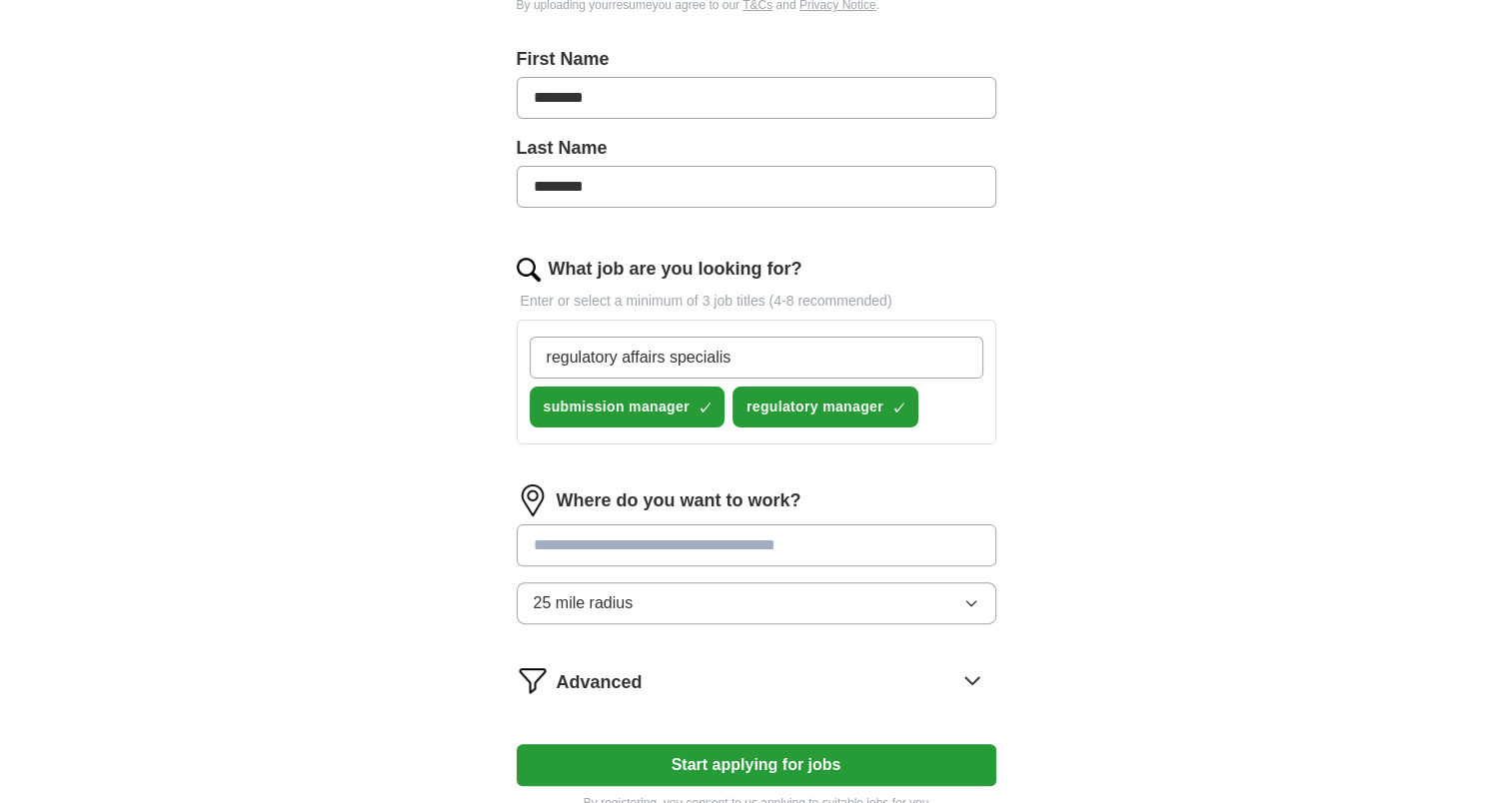 type on "regulatory affairs specialist" 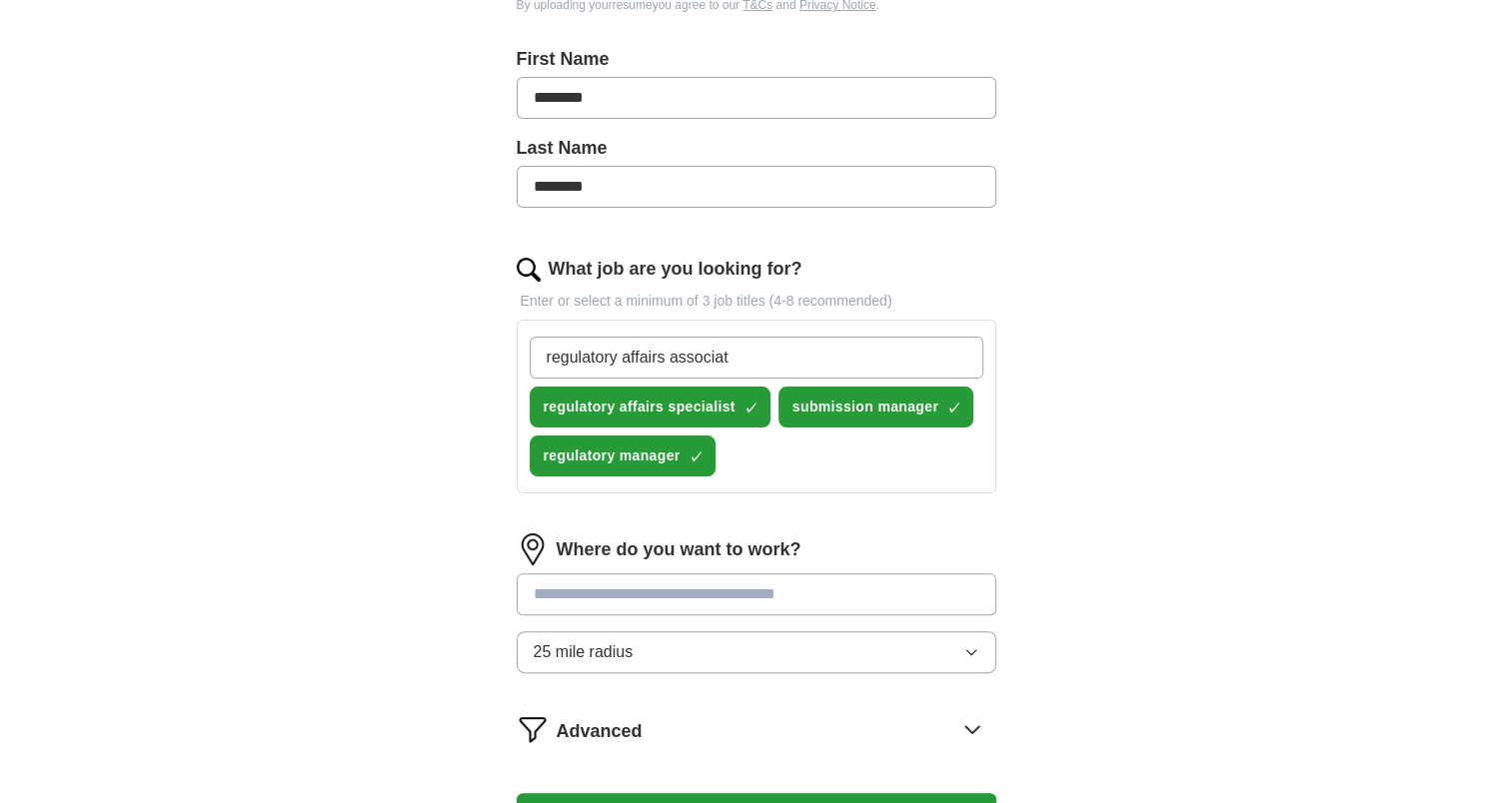 type on "regulatory affairs associate" 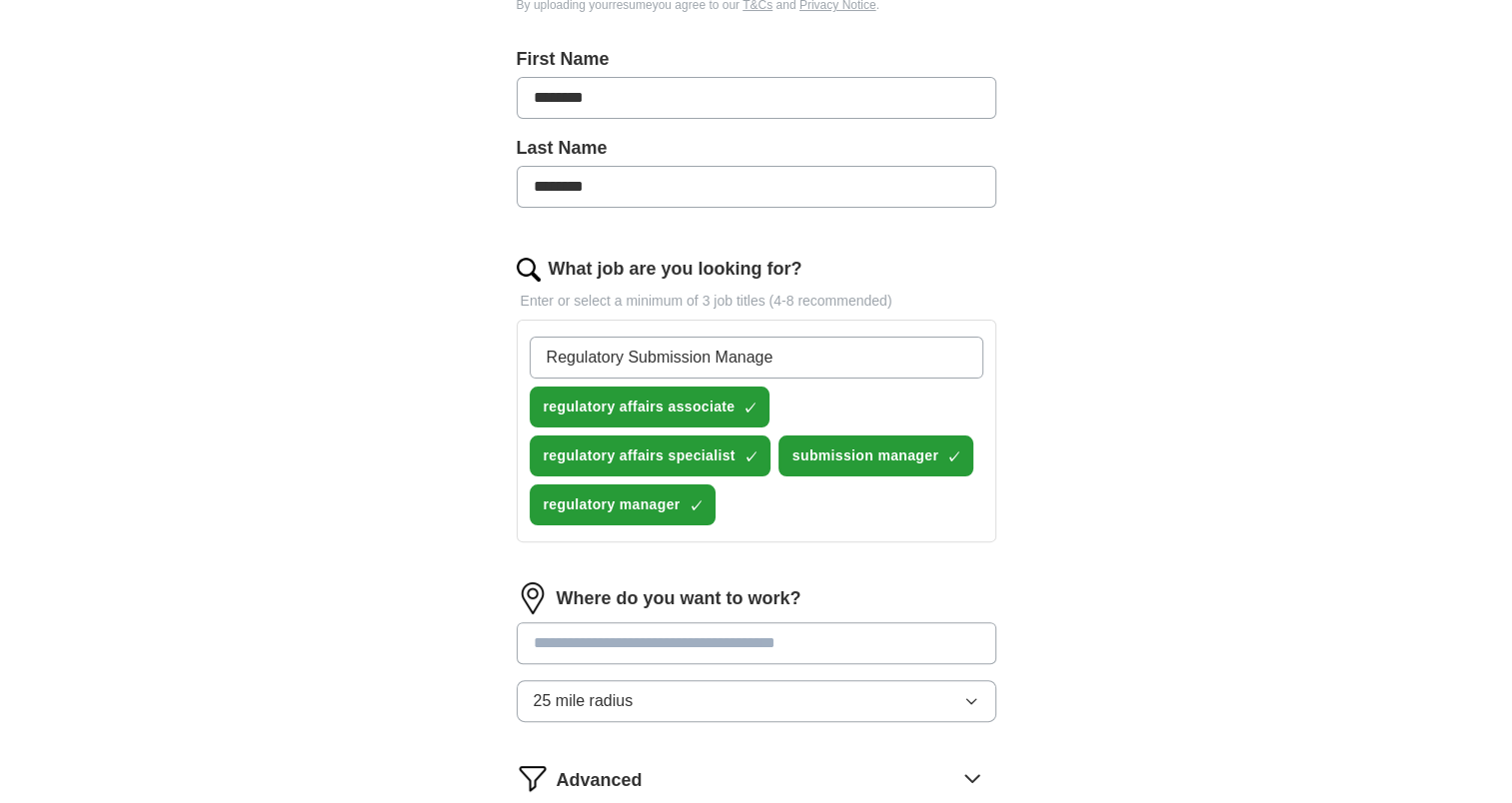 type on "Regulatory Submission Manager" 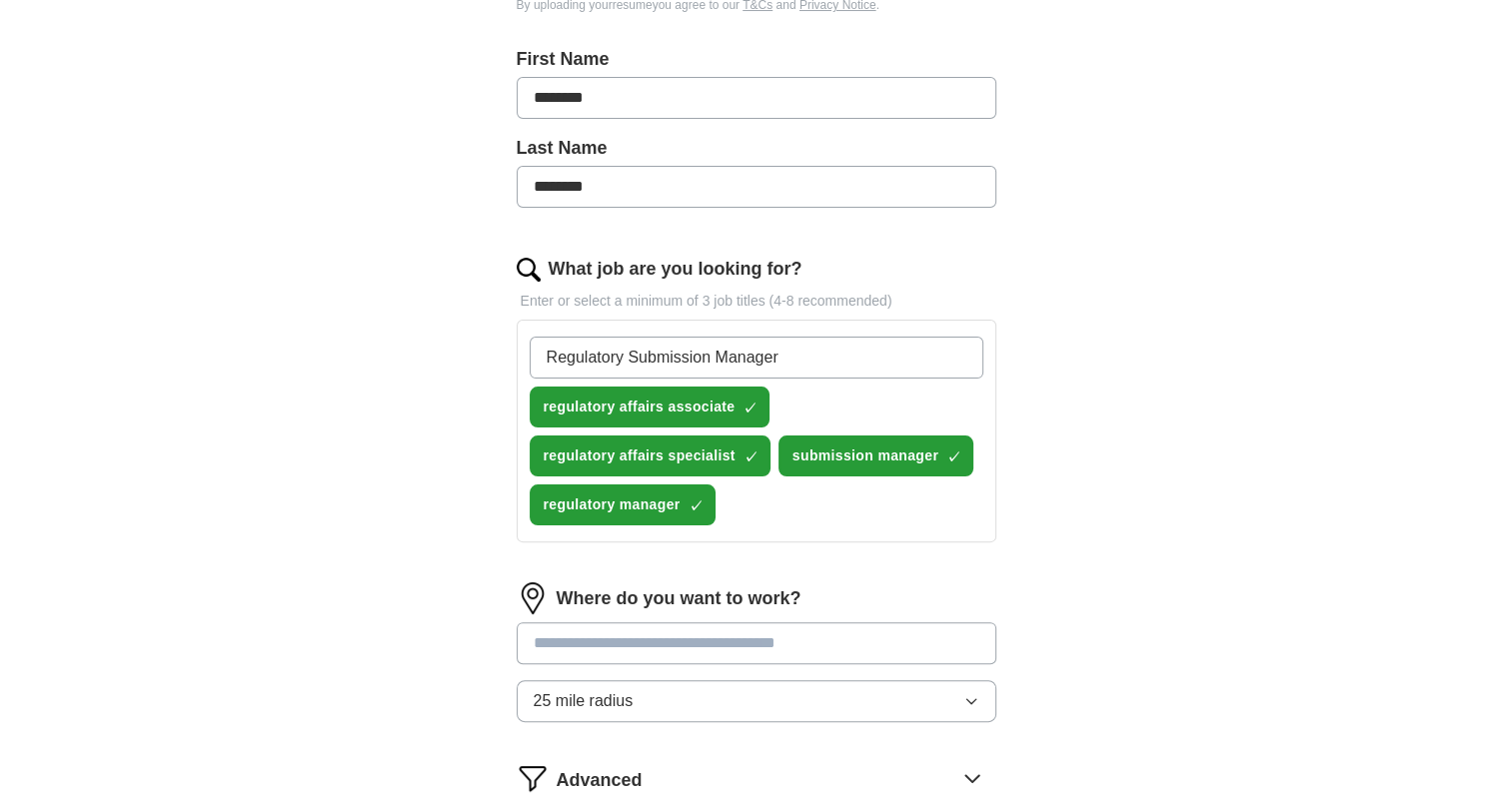 type 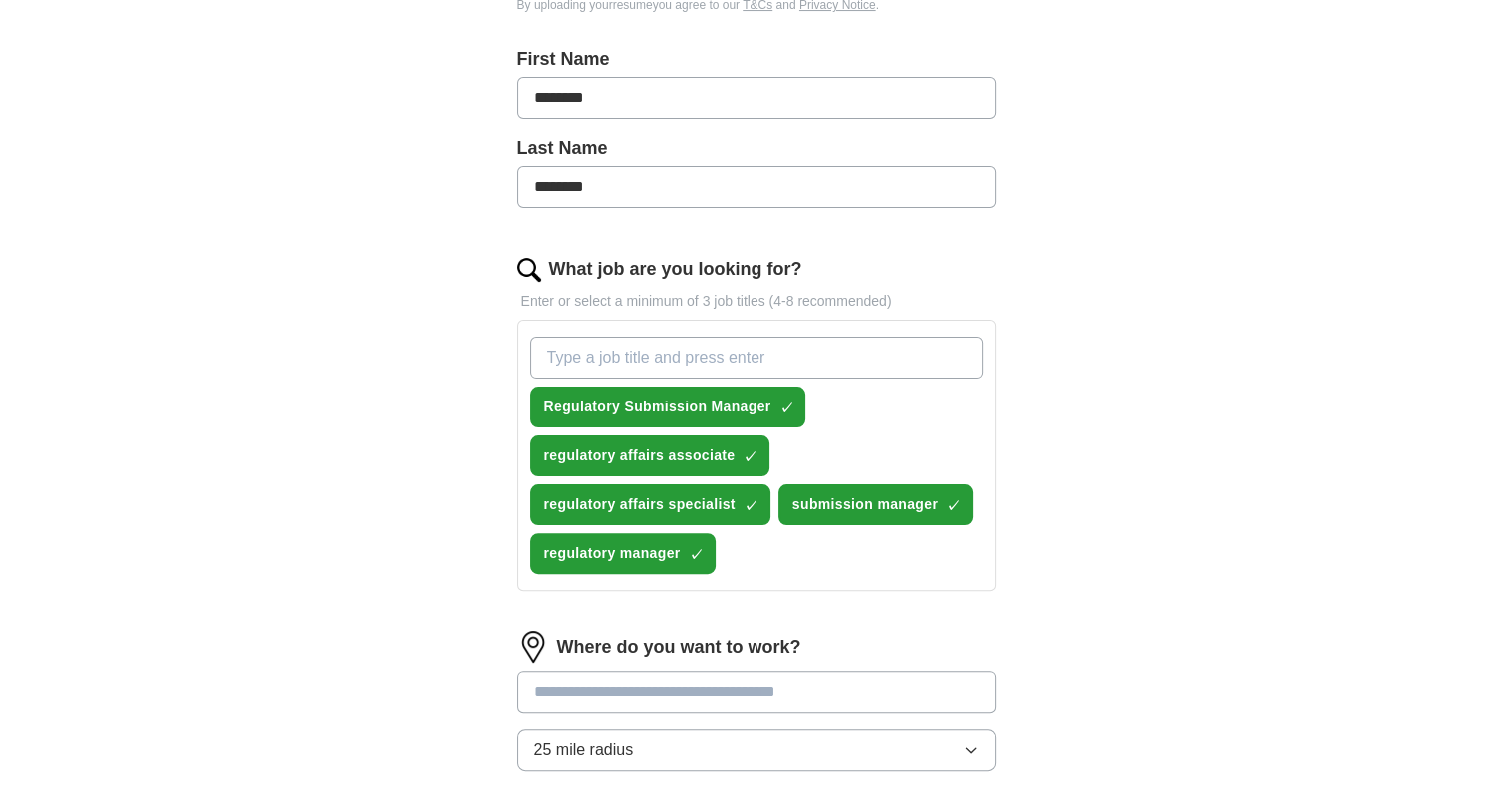 click on "Select a resume [NAME] CV.docx 08/06/2025, 12:49 Upload a different  resume By uploading your  resume  you agree to our   T&Cs   and   Privacy Notice . First Name ******** Last Name ******** What job are you looking for? Enter or select a minimum of 3 job titles (4-8 recommended) Regulatory Submission Manager ✓ × regulatory affairs associate ✓ × regulatory affairs specialist ✓ × submission manager ✓ × regulatory manager ✓ × Where do you want to work? 25 mile radius Advanced Start applying for jobs By registering, you consent to us applying to suitable jobs for you" at bounding box center (756, 316) 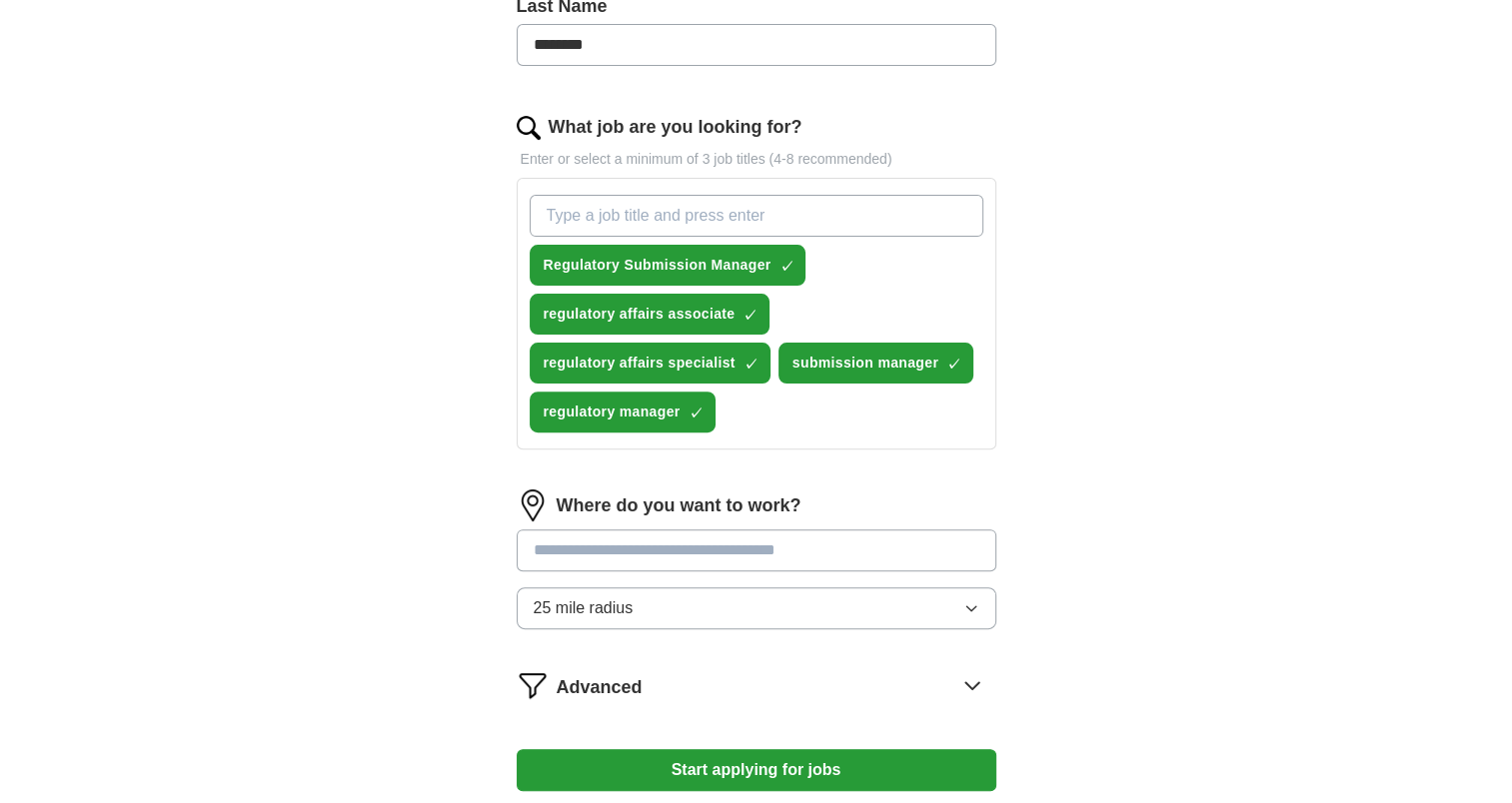 scroll, scrollTop: 558, scrollLeft: 0, axis: vertical 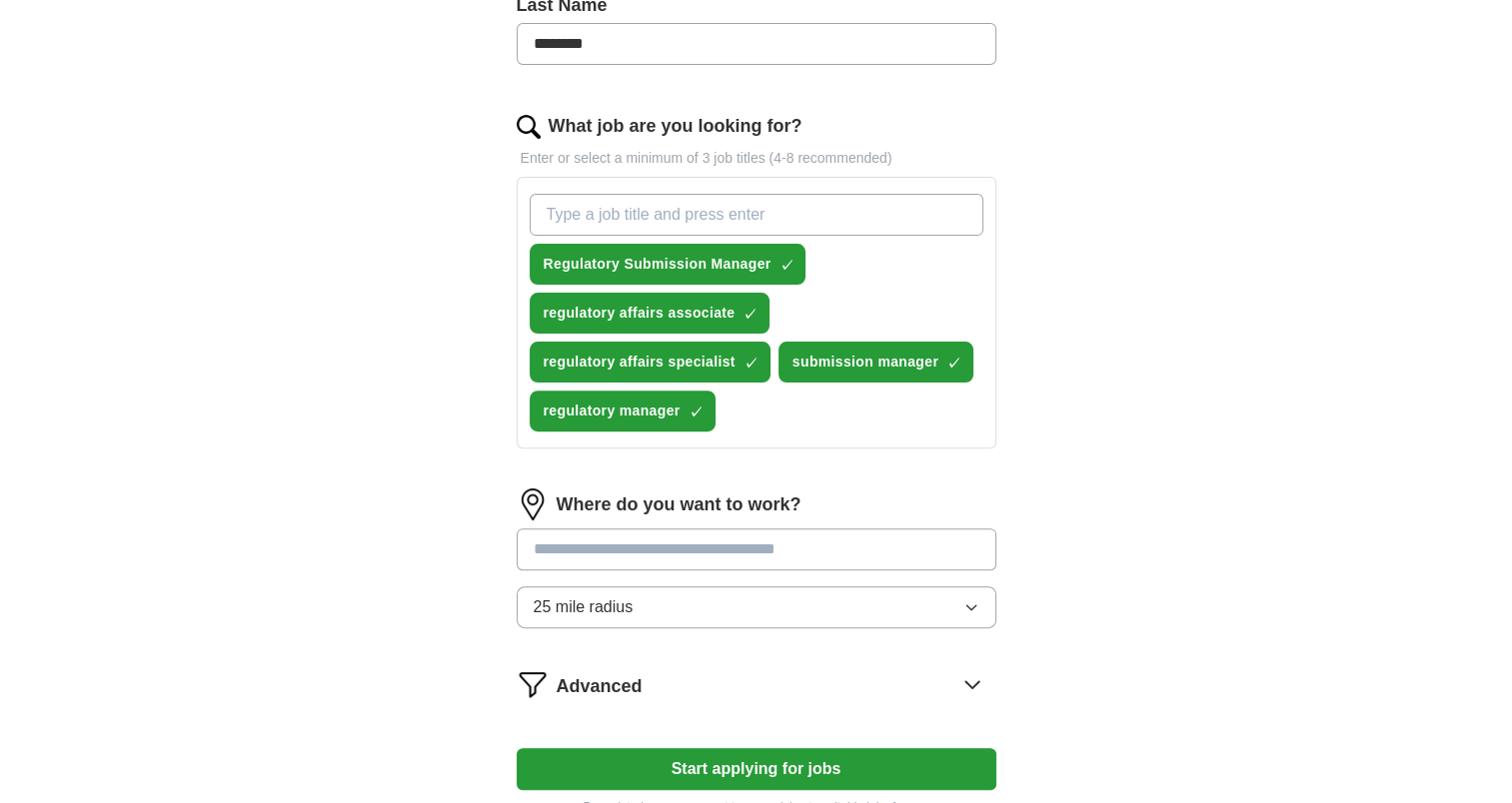 click at bounding box center [756, 549] 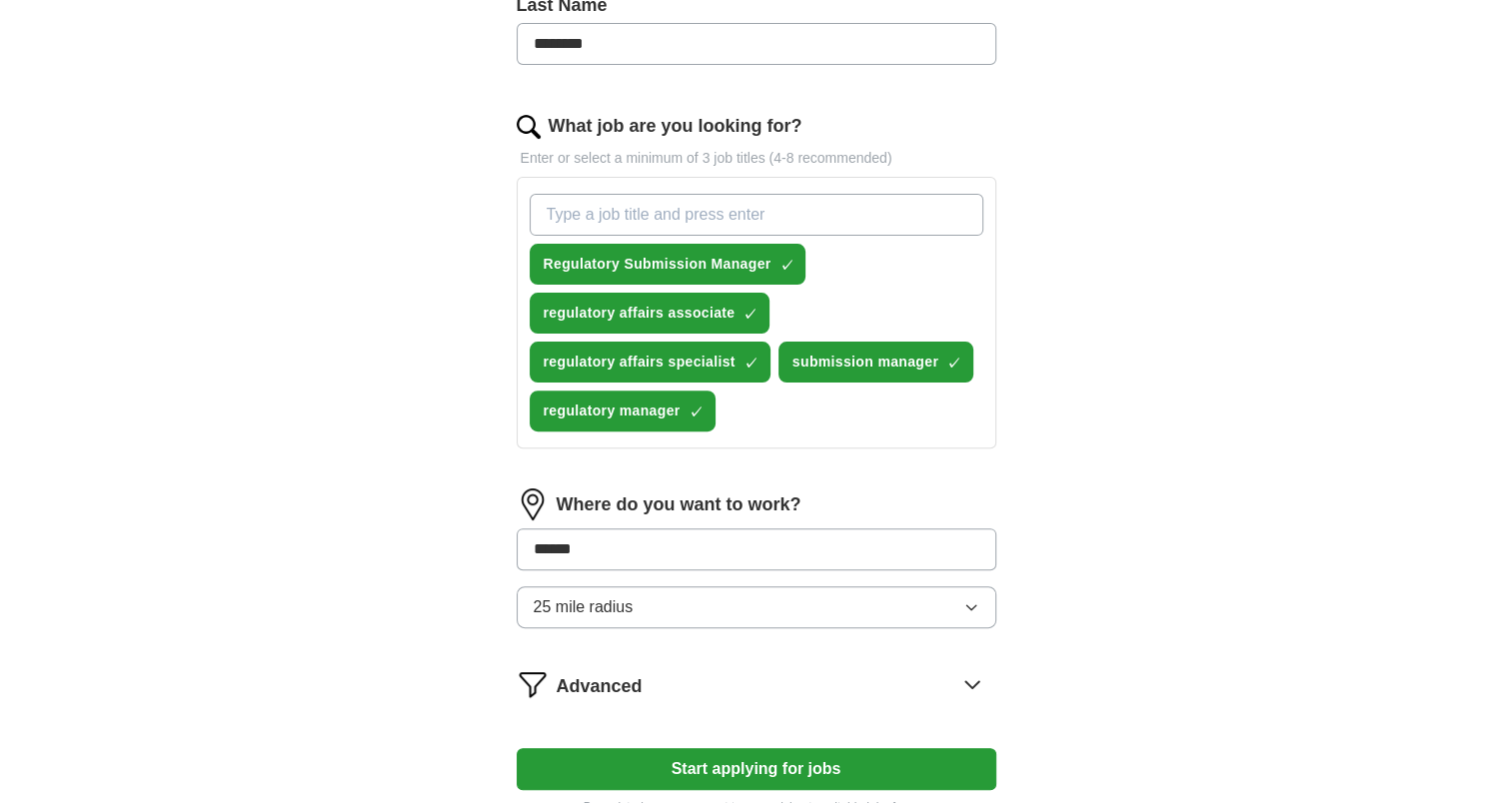 type on "******" 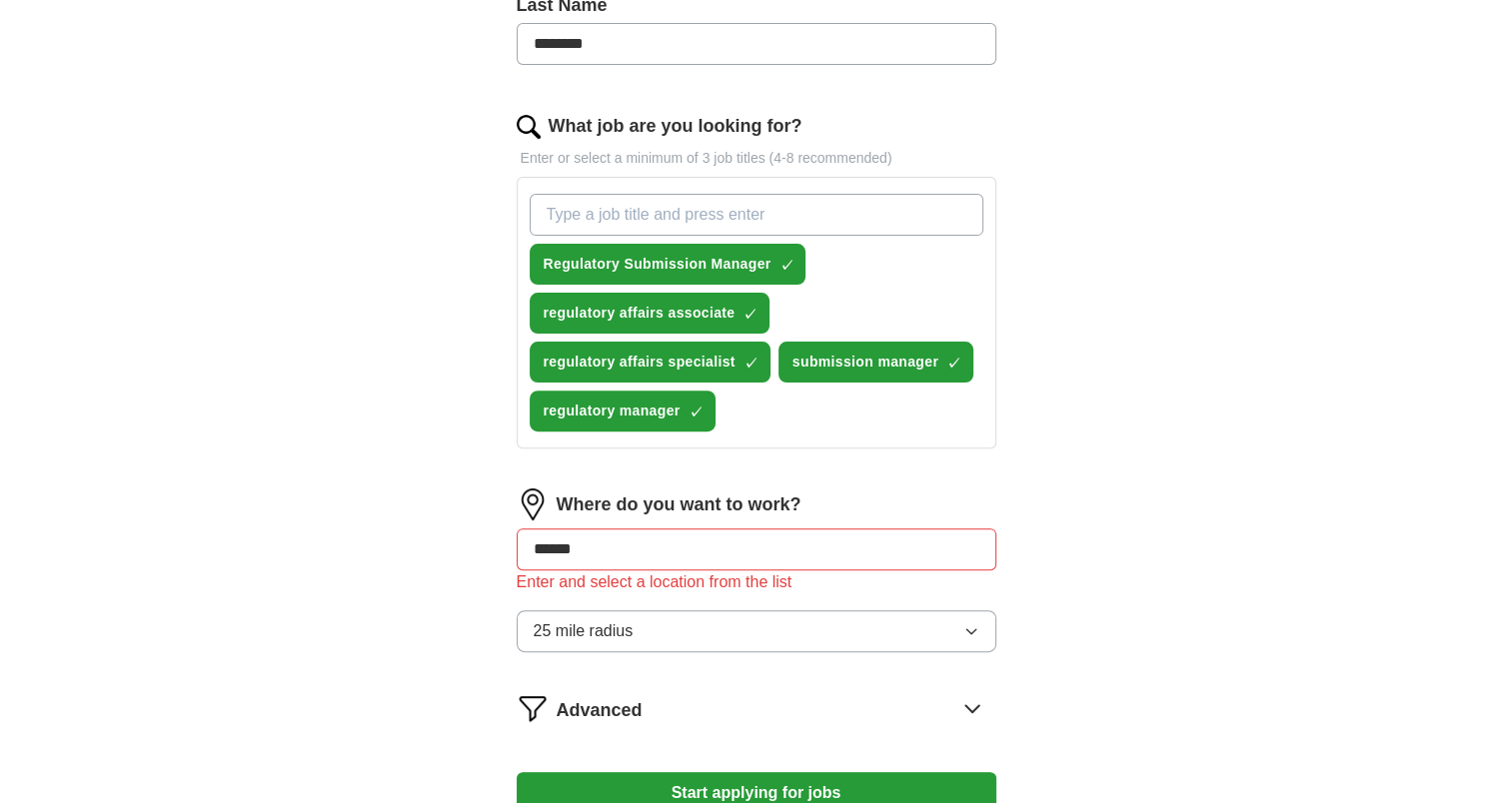 click on "******" at bounding box center (756, 549) 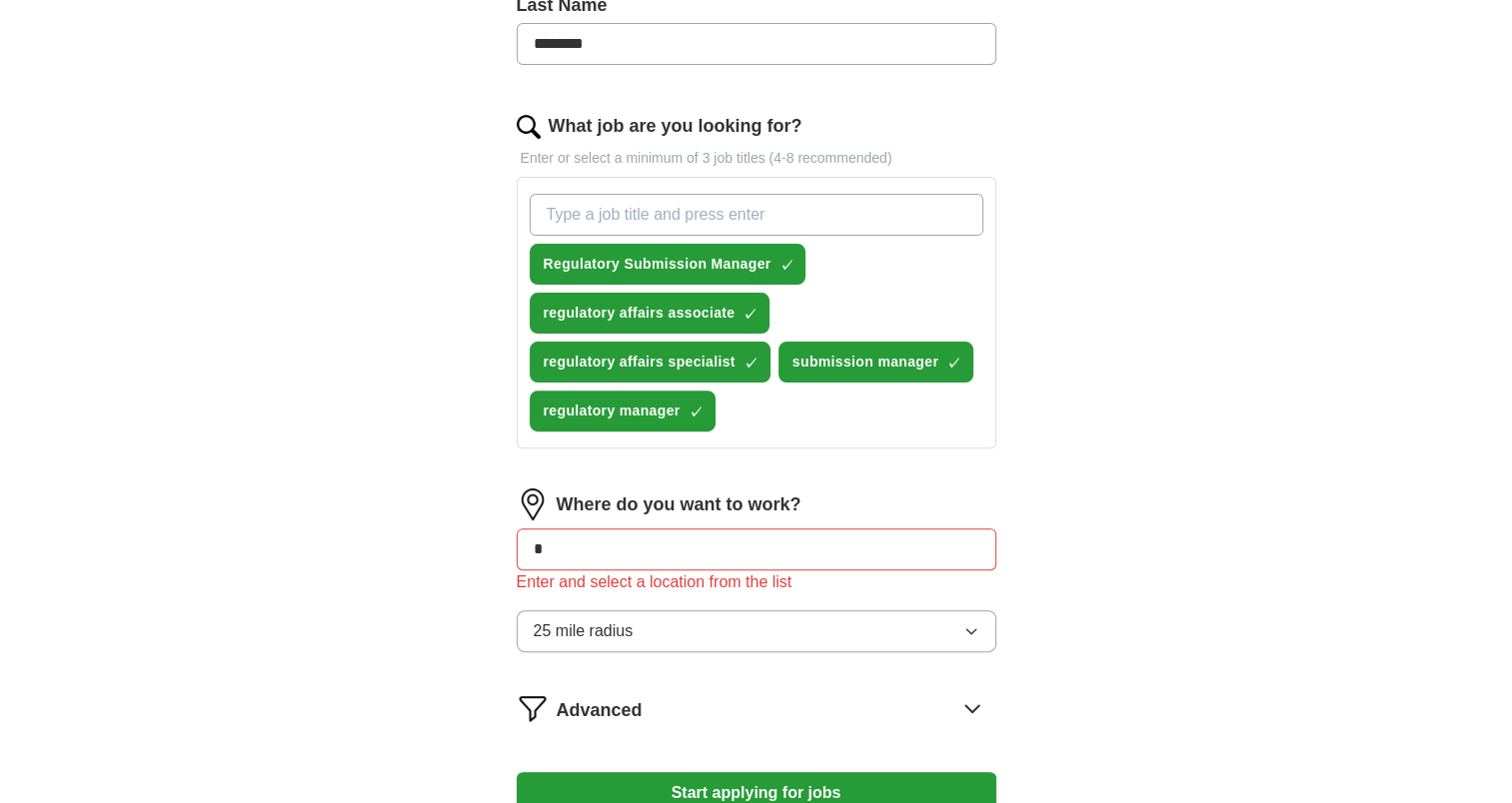 type on "*" 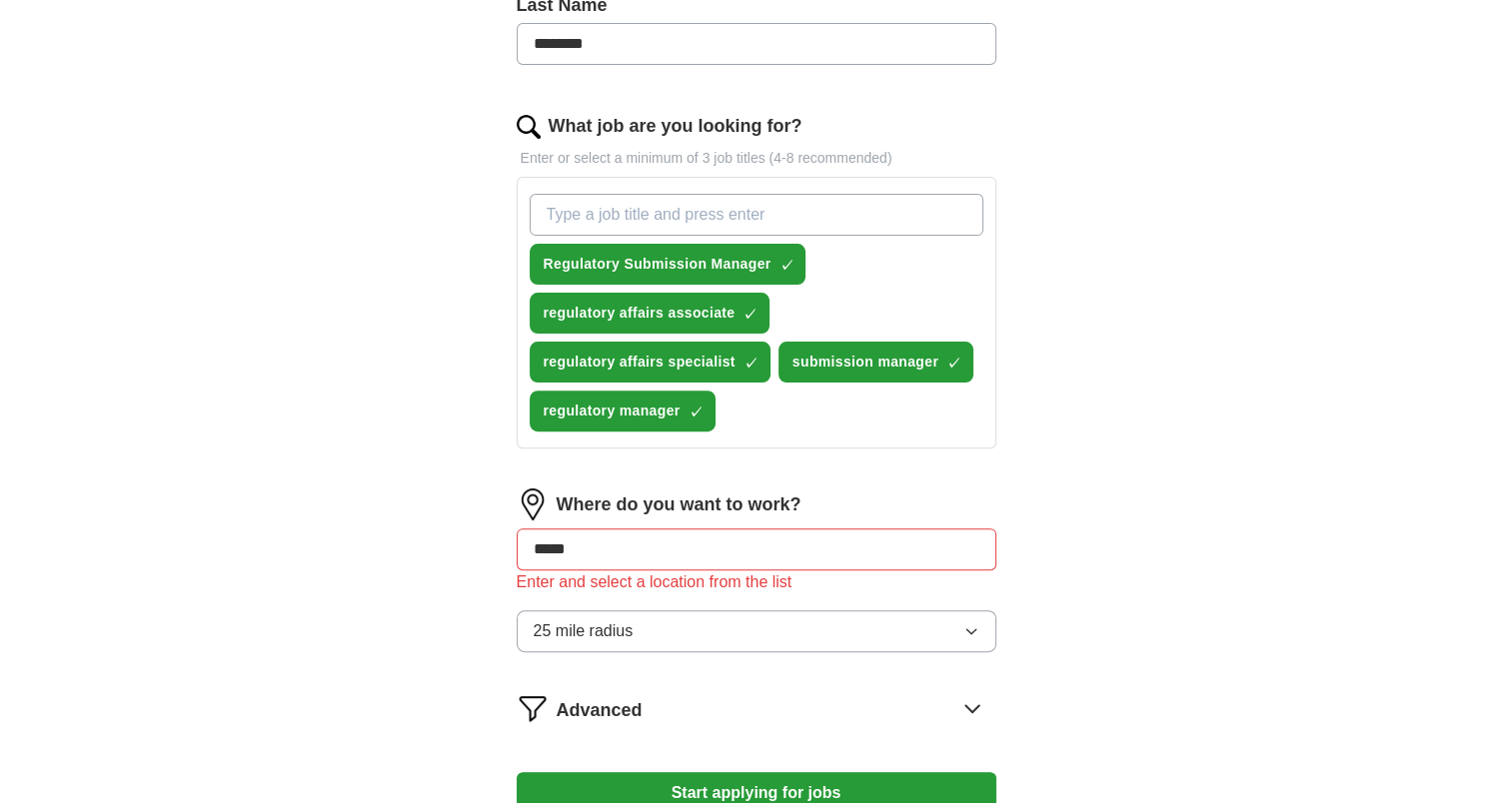 click on "*****" at bounding box center (756, 549) 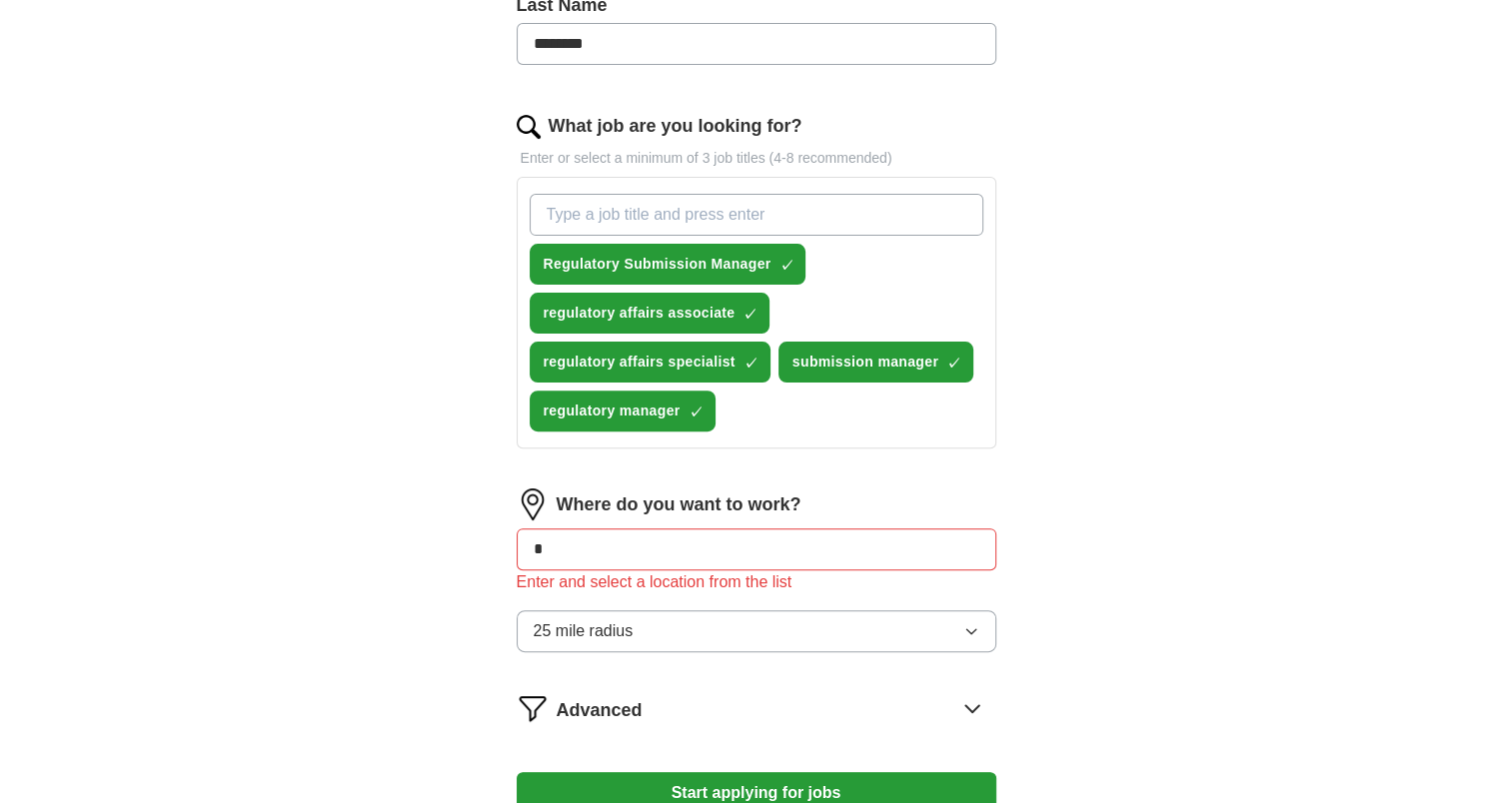 type on "*" 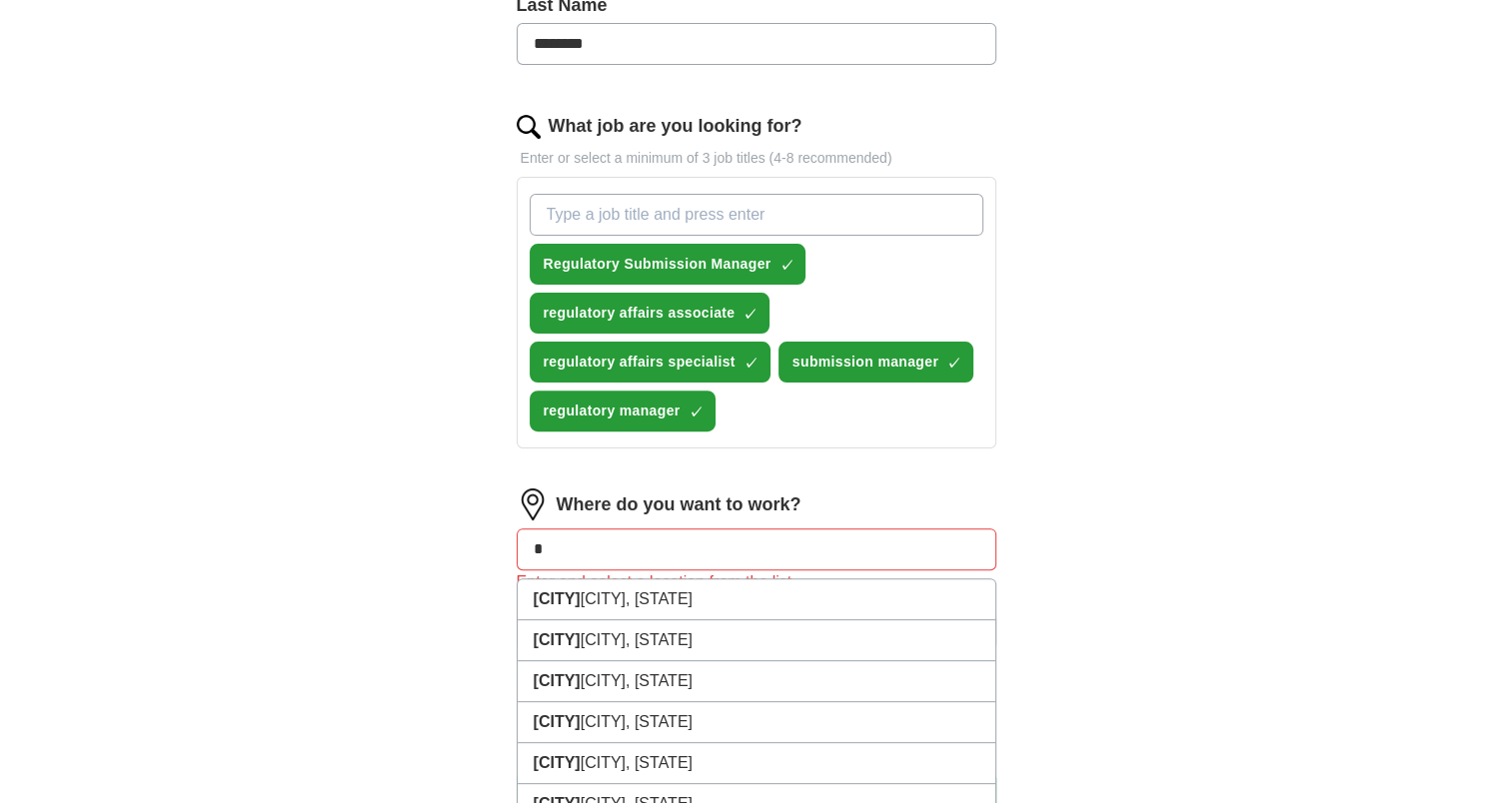type on "*" 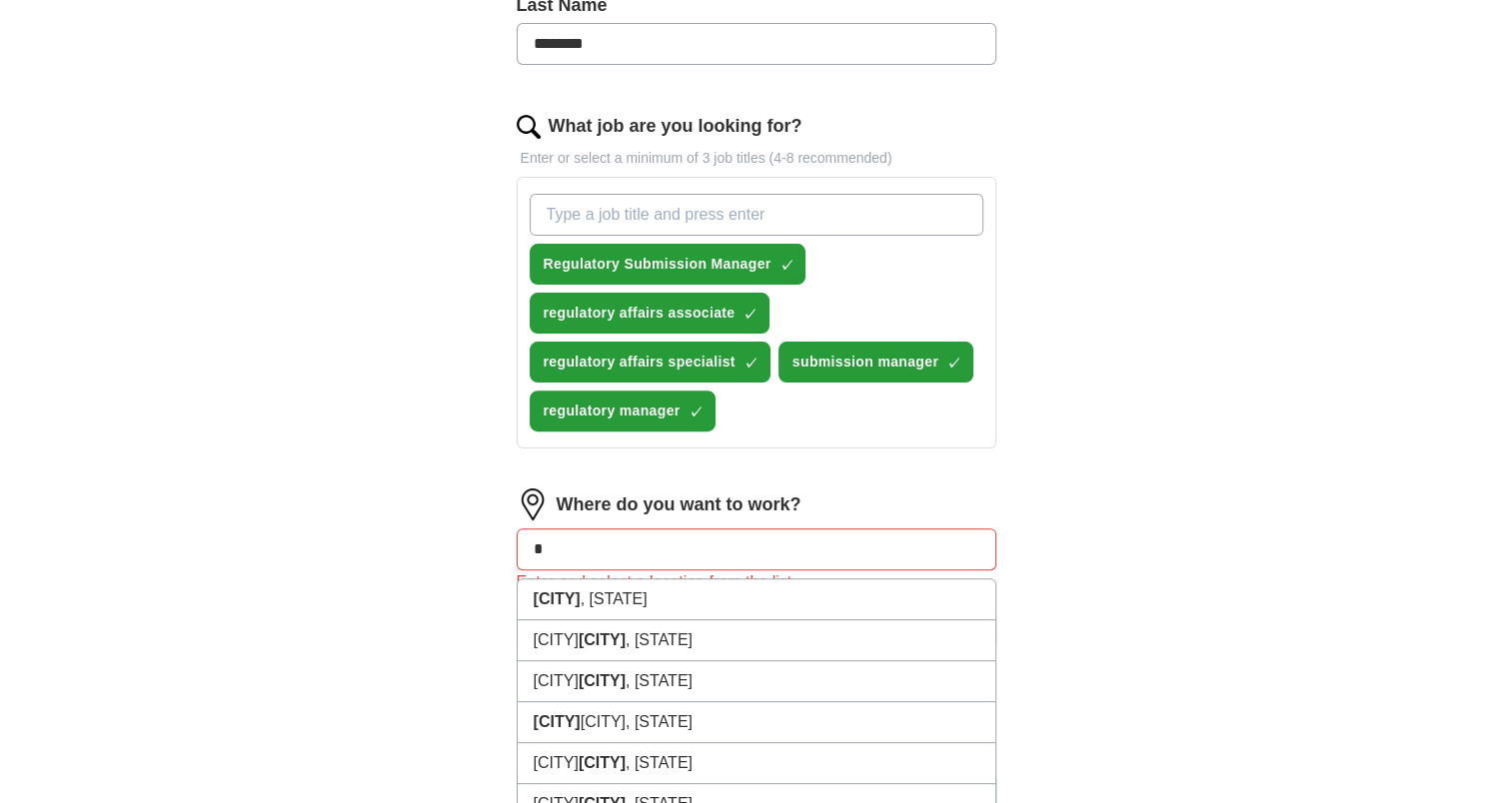 type on "*" 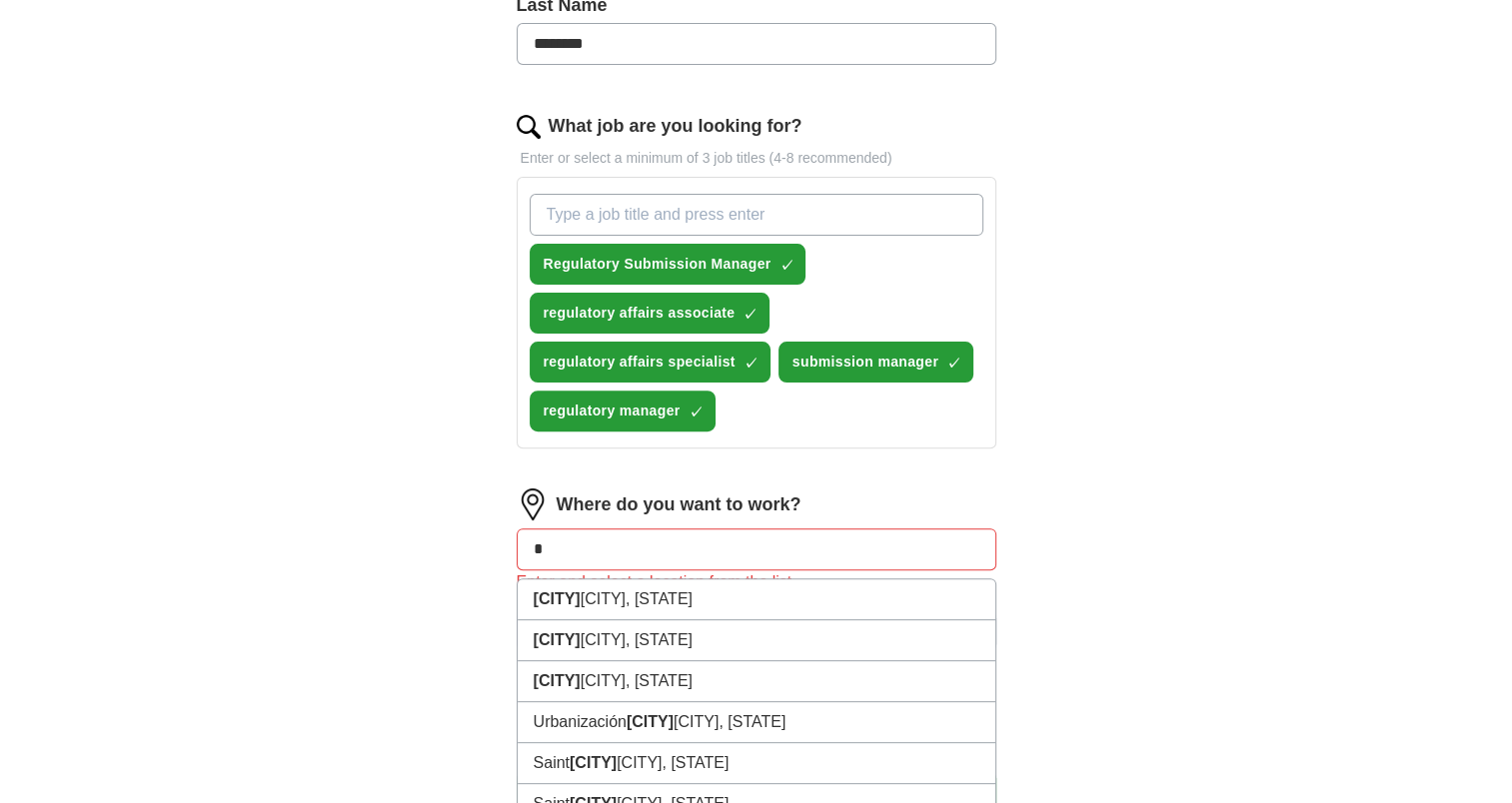type on "*" 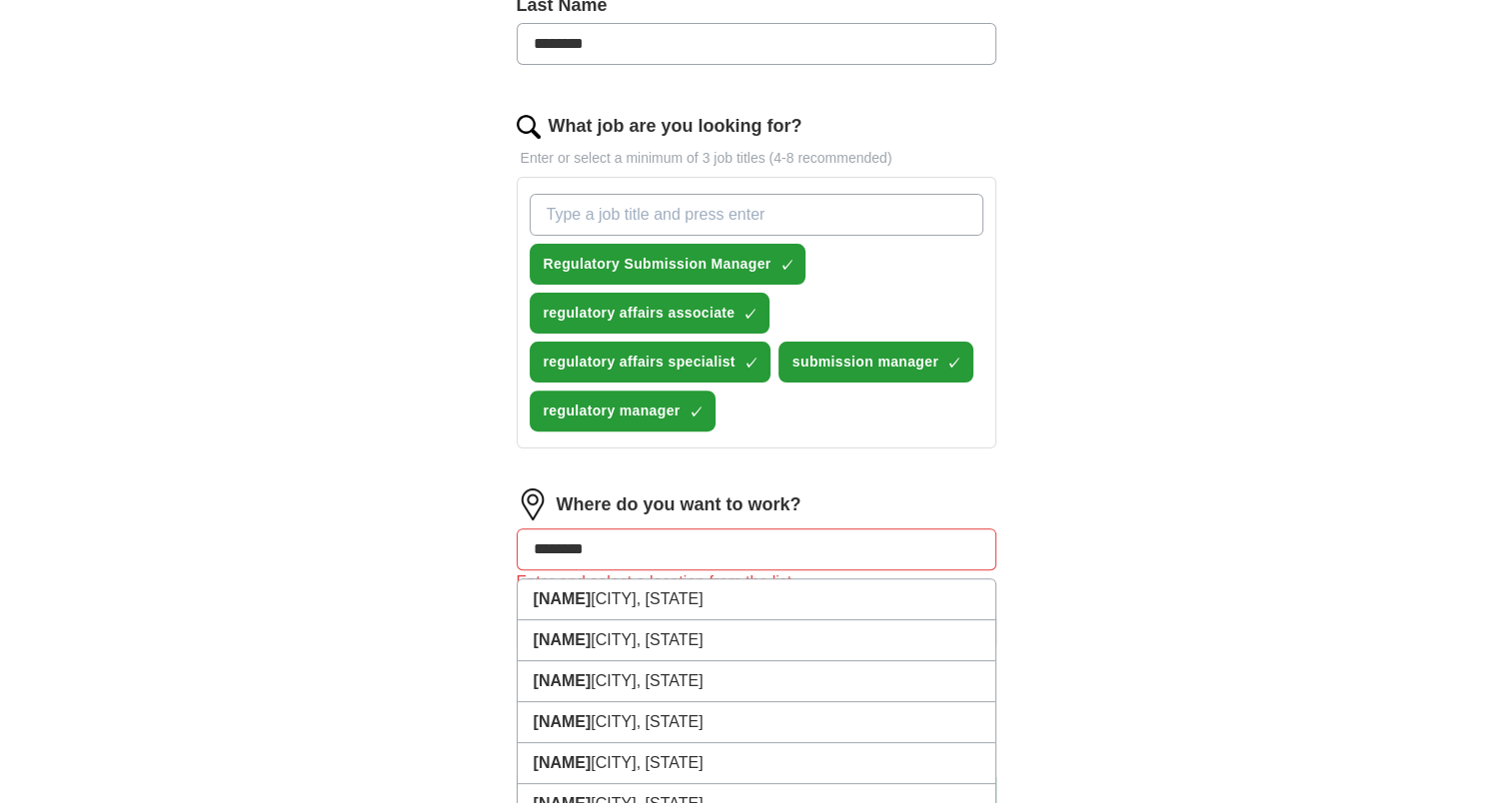 type on "*********" 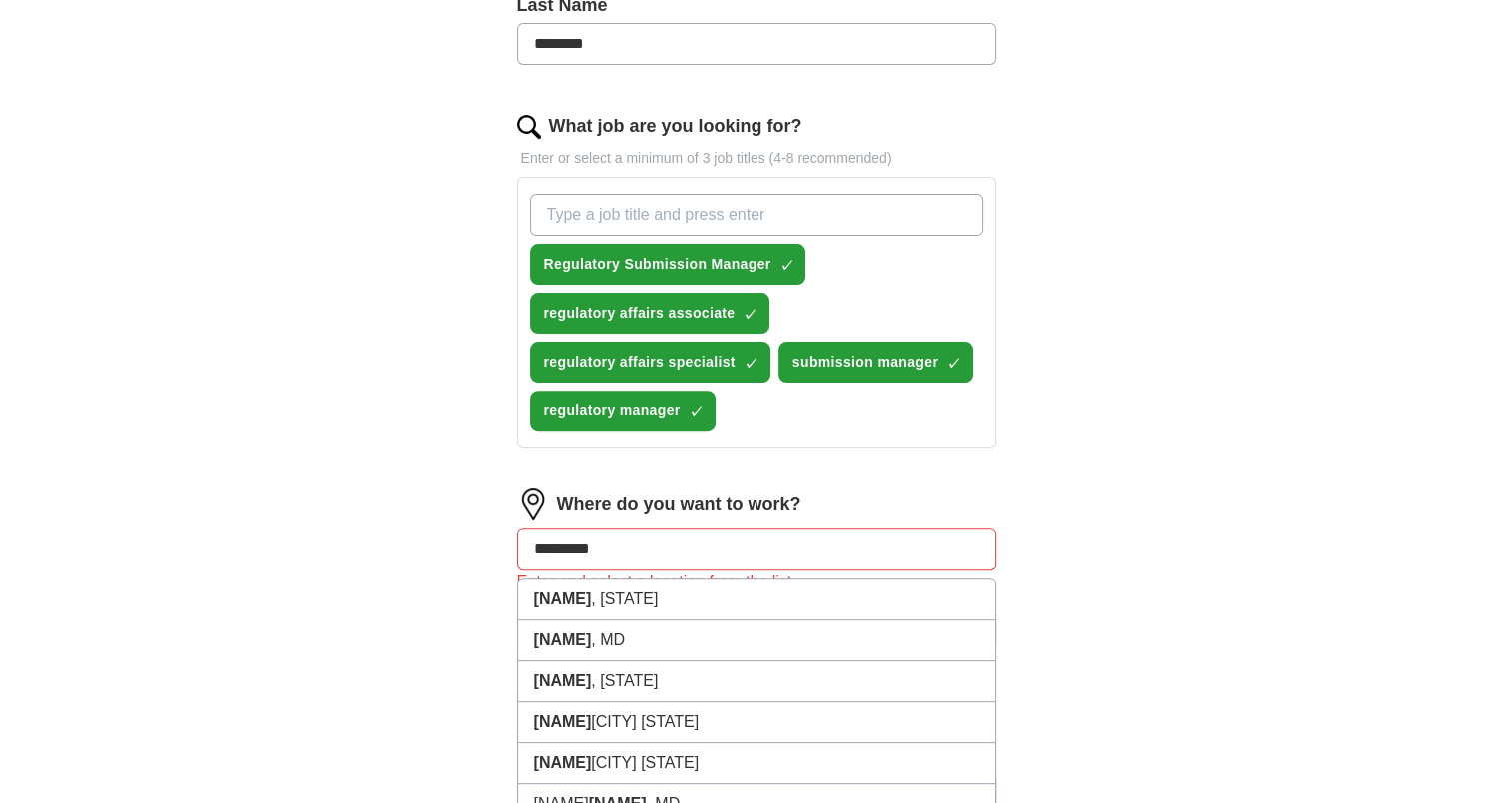click on "[NAME] , [STATE]" at bounding box center (756, 640) 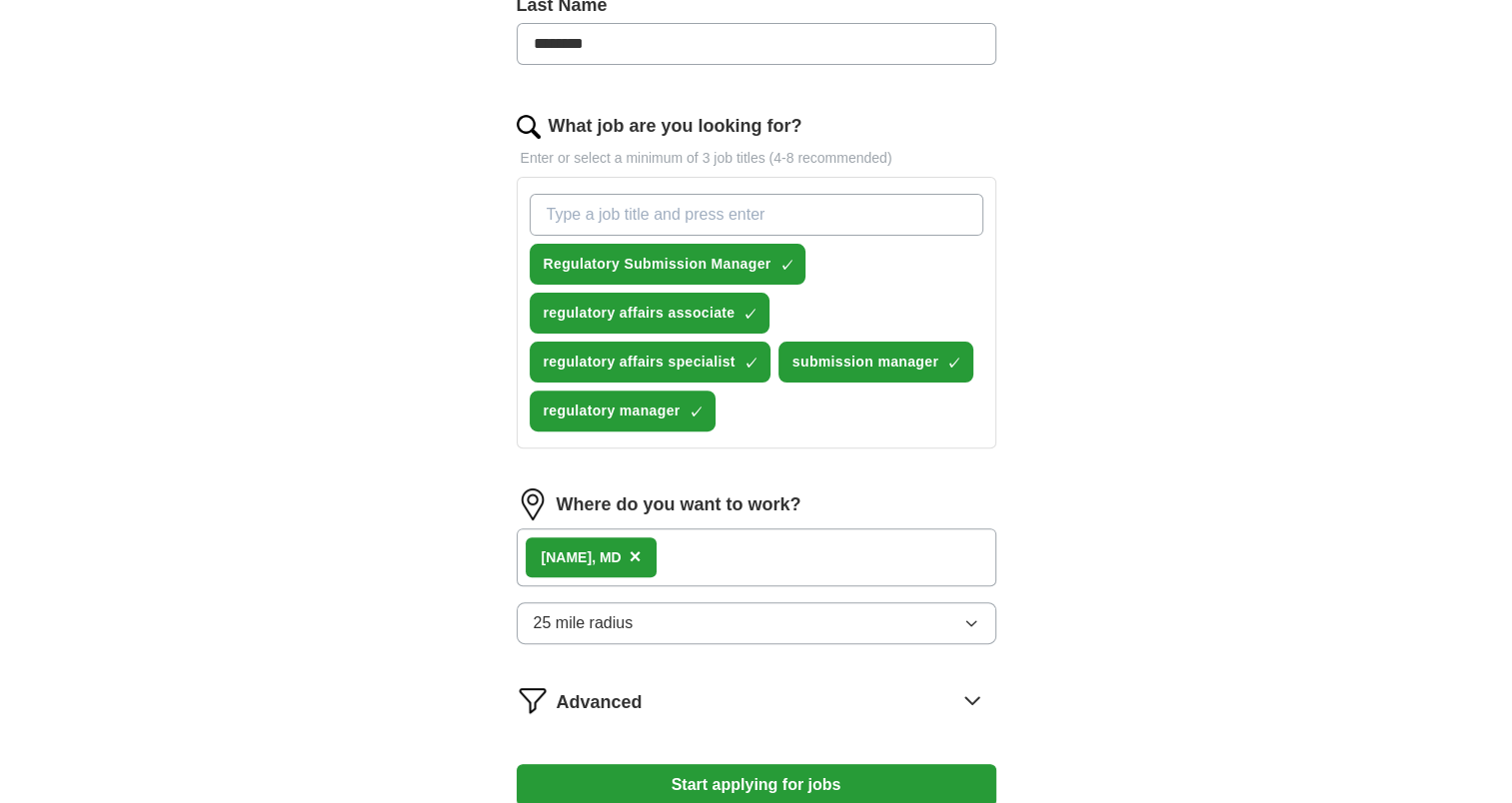 click on "25 mile radius" at bounding box center [756, 623] 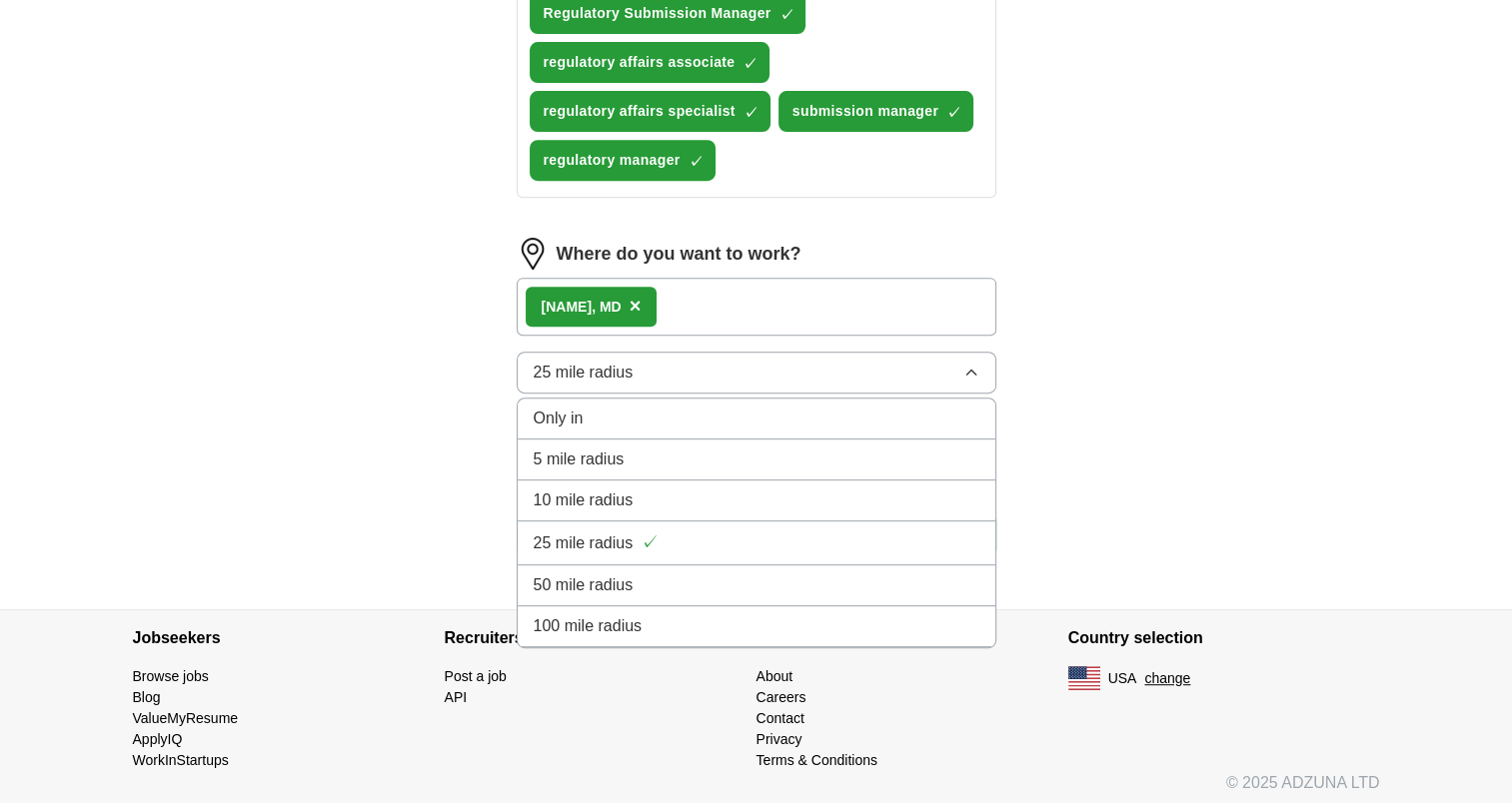 scroll, scrollTop: 810, scrollLeft: 0, axis: vertical 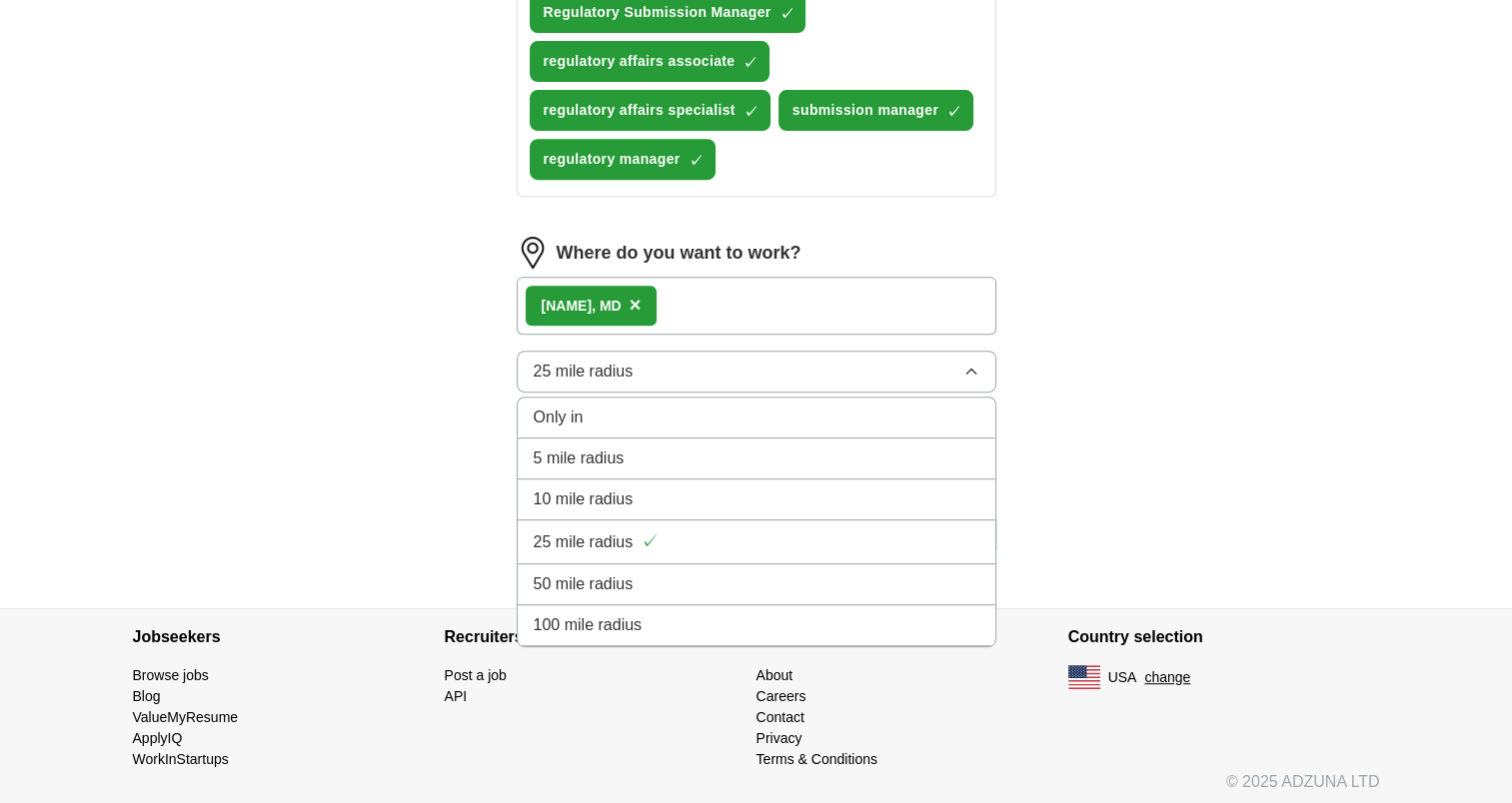 click on "100 mile radius" at bounding box center [756, 625] 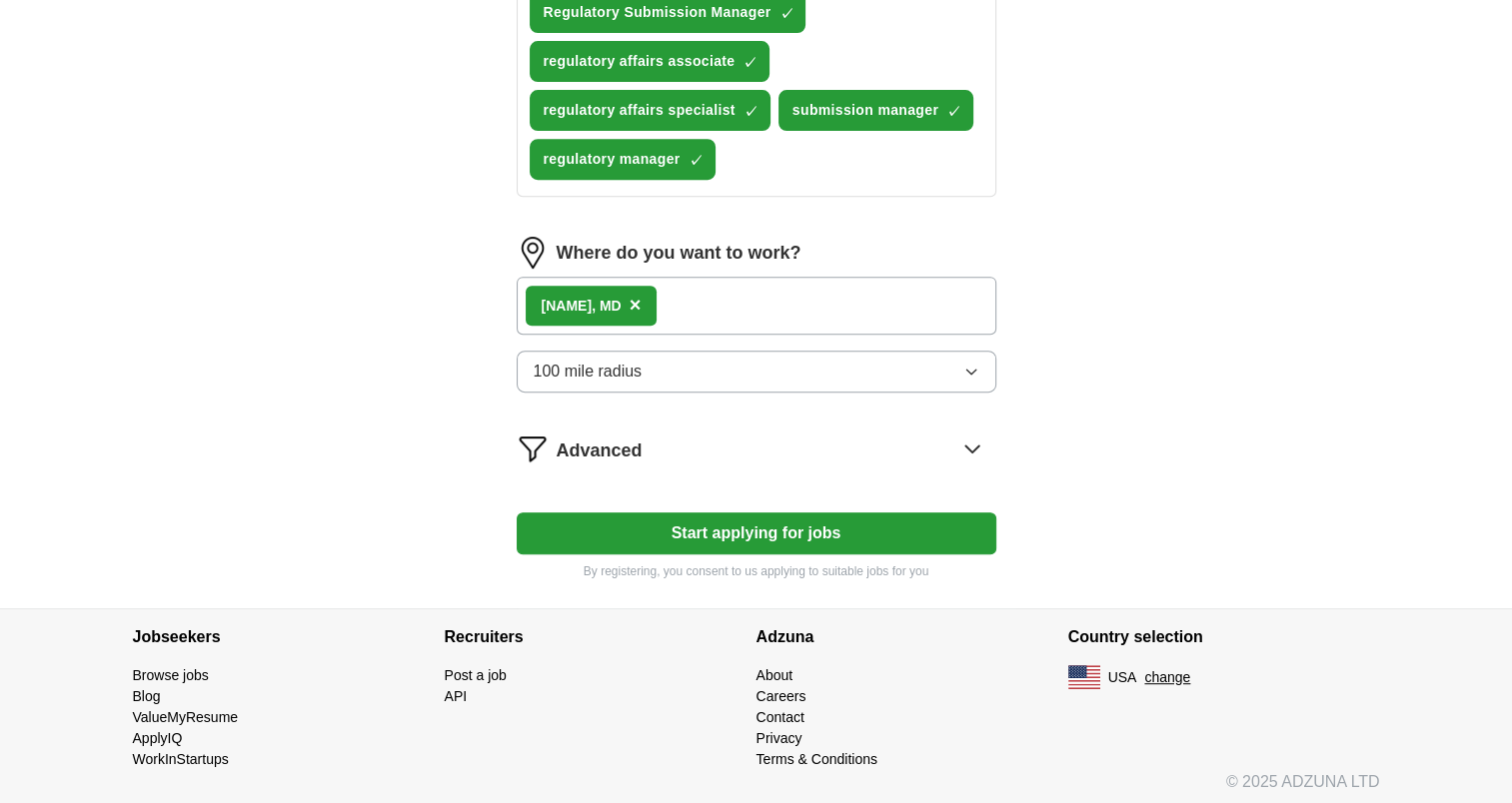 click on "Start applying for jobs" at bounding box center (756, 533) 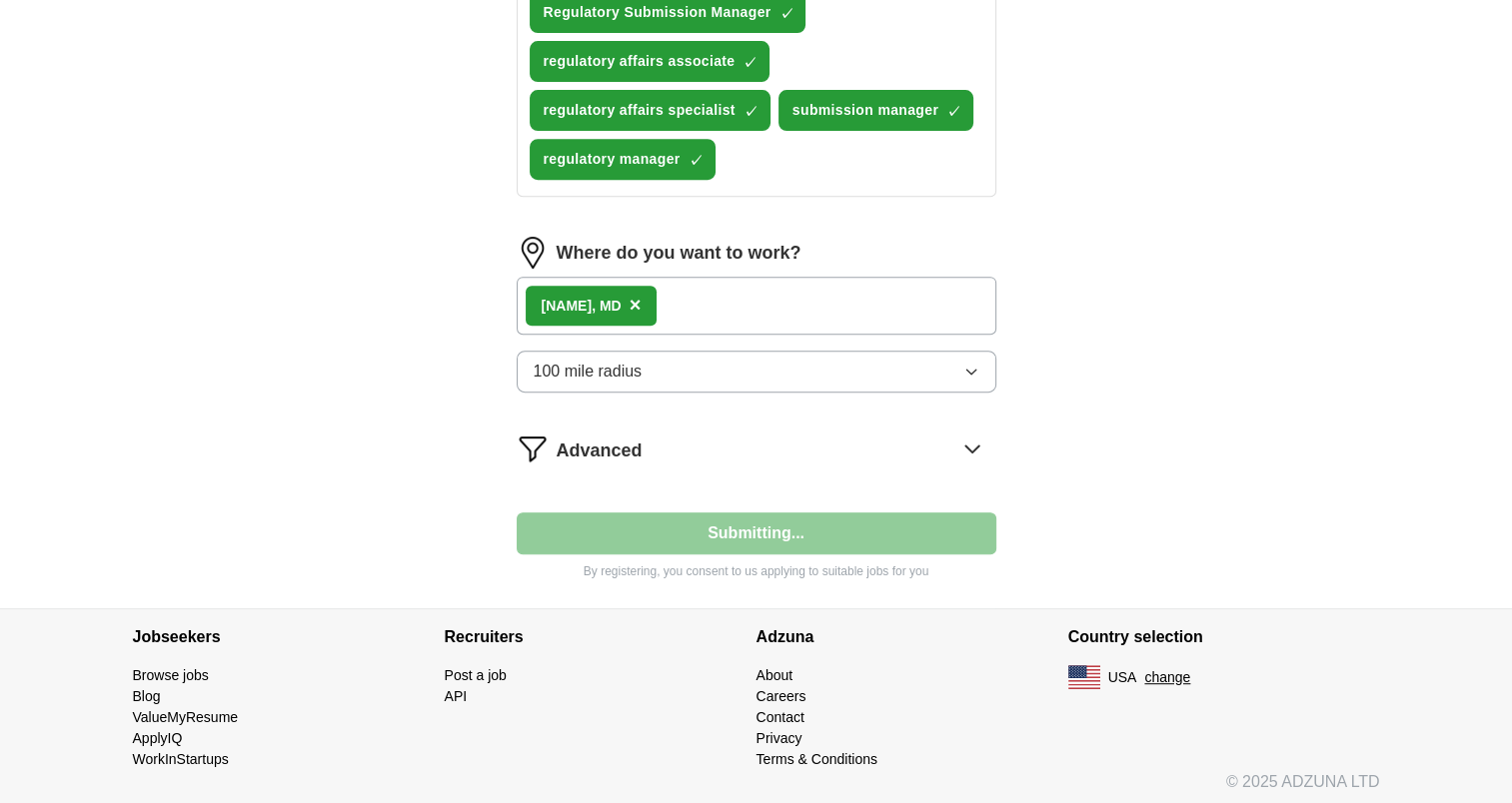 select on "**" 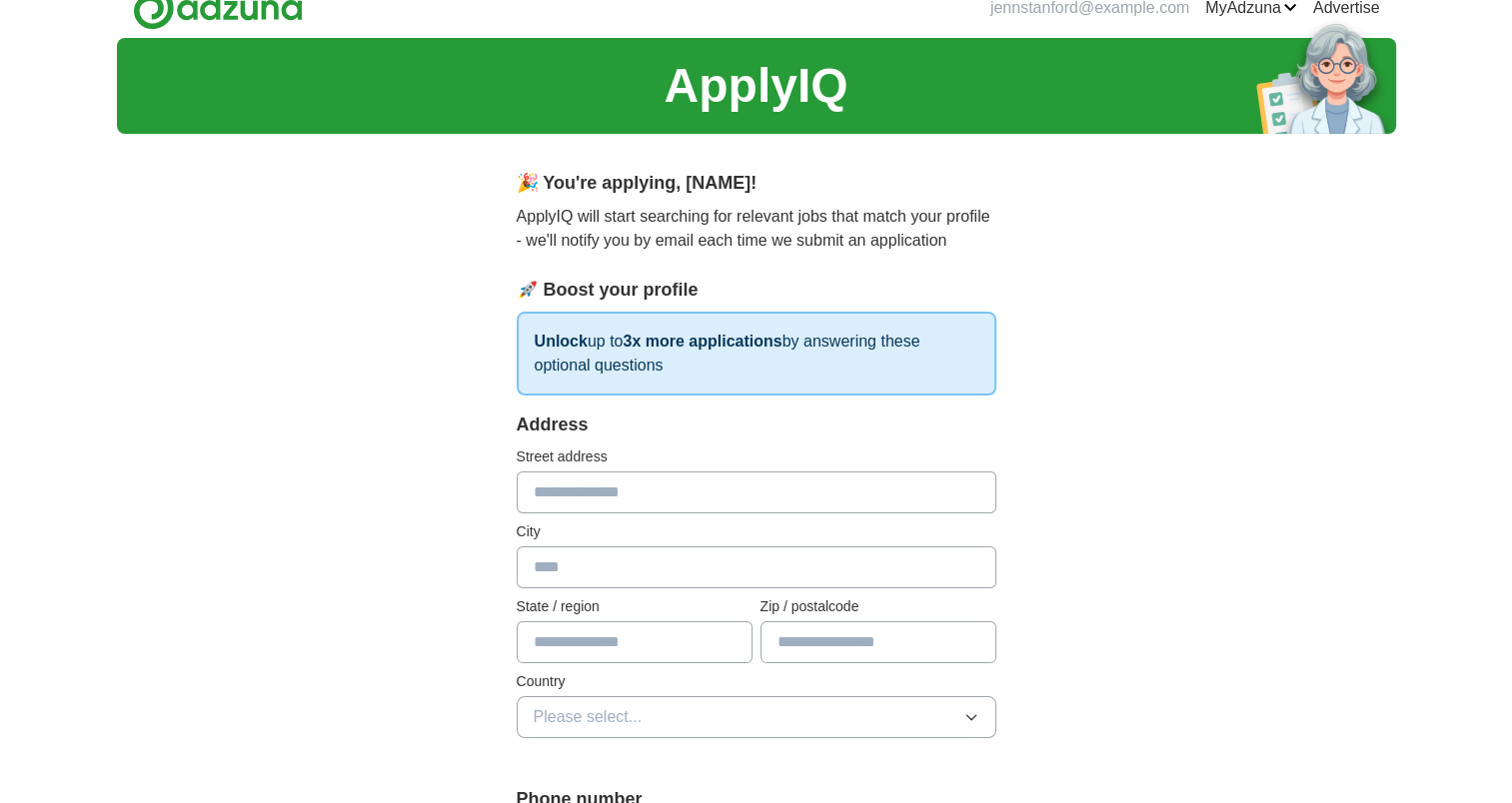 scroll, scrollTop: 0, scrollLeft: 0, axis: both 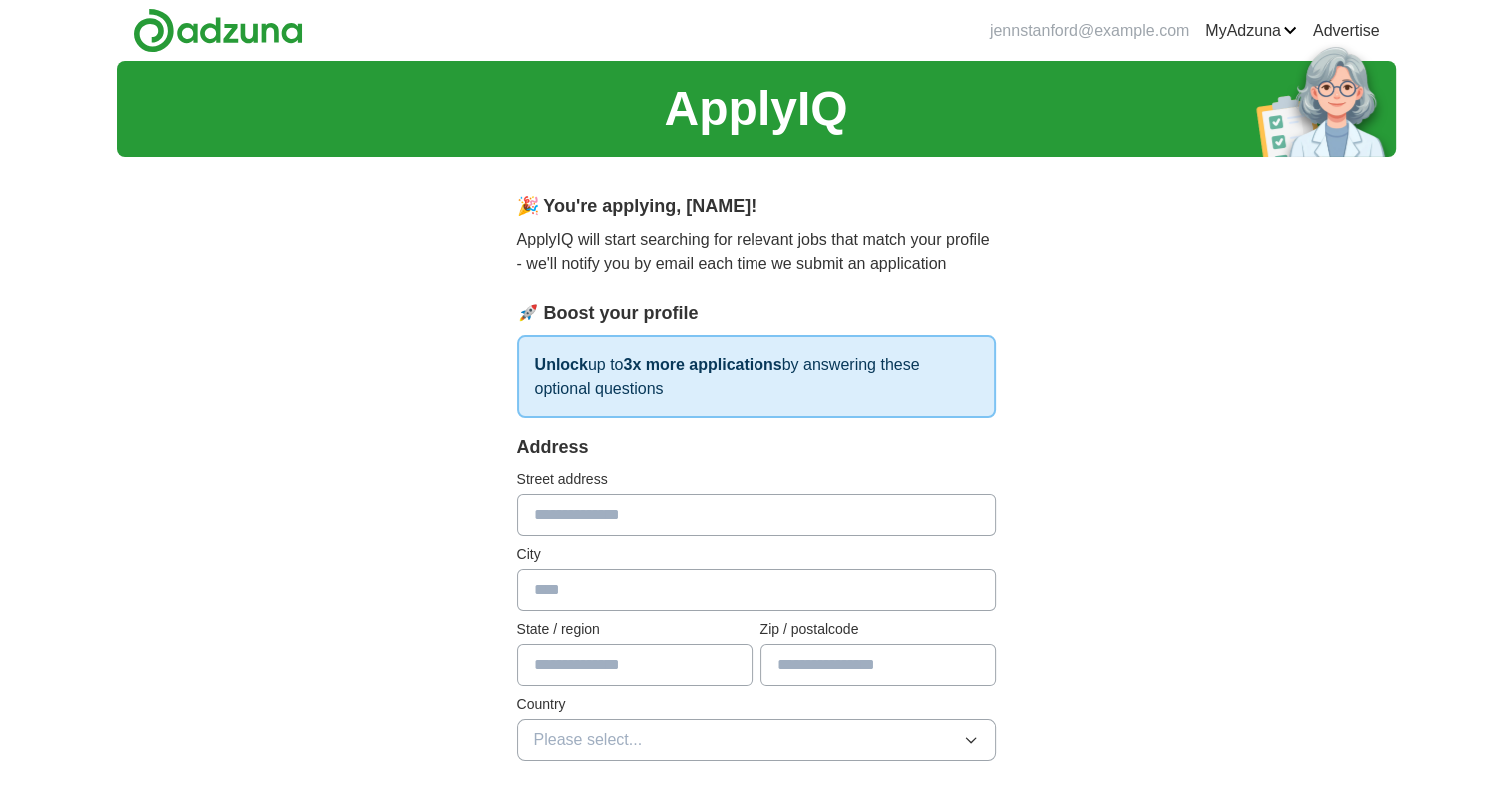 click on "**********" at bounding box center (756, 957) 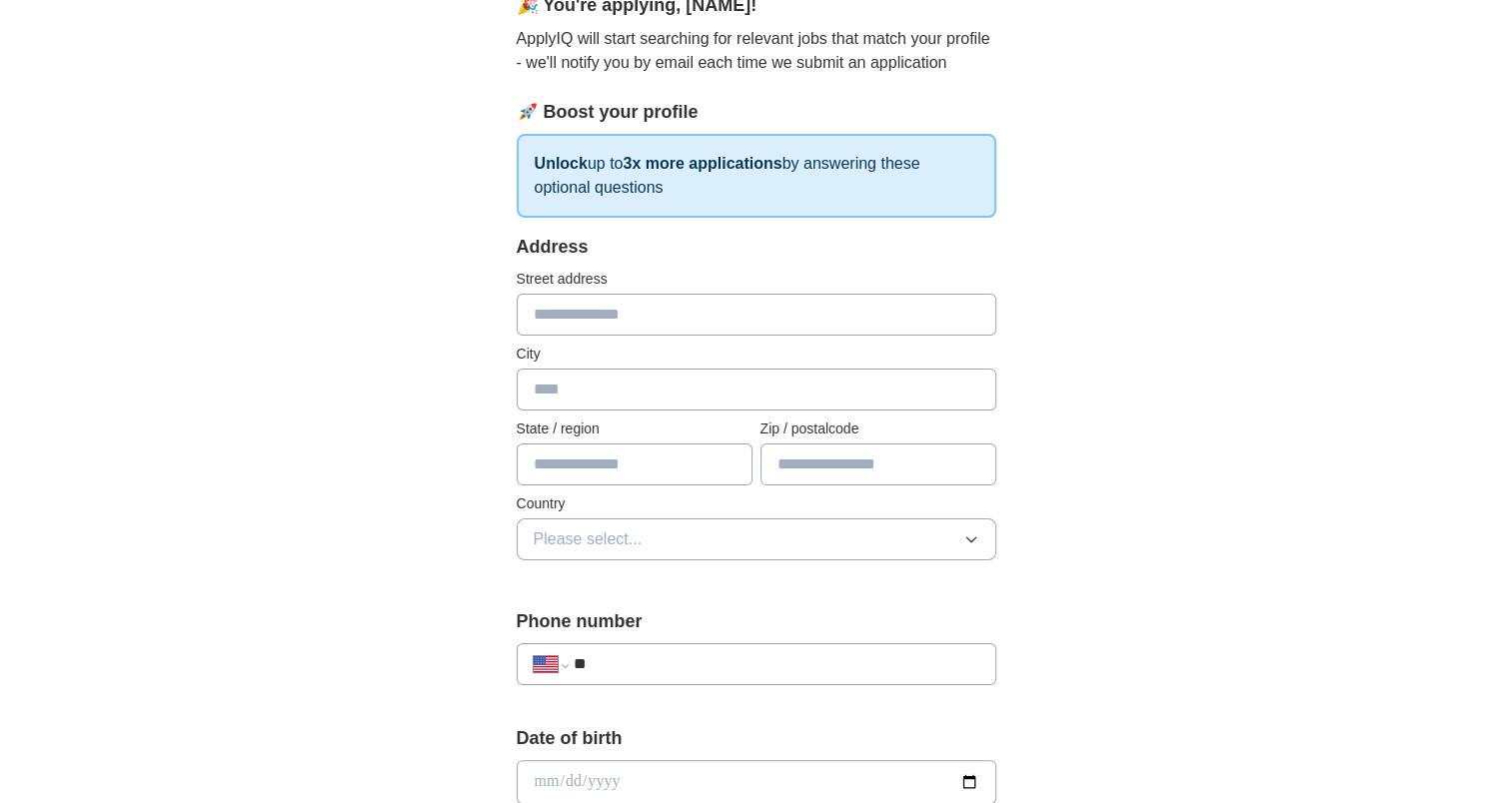 scroll, scrollTop: 205, scrollLeft: 0, axis: vertical 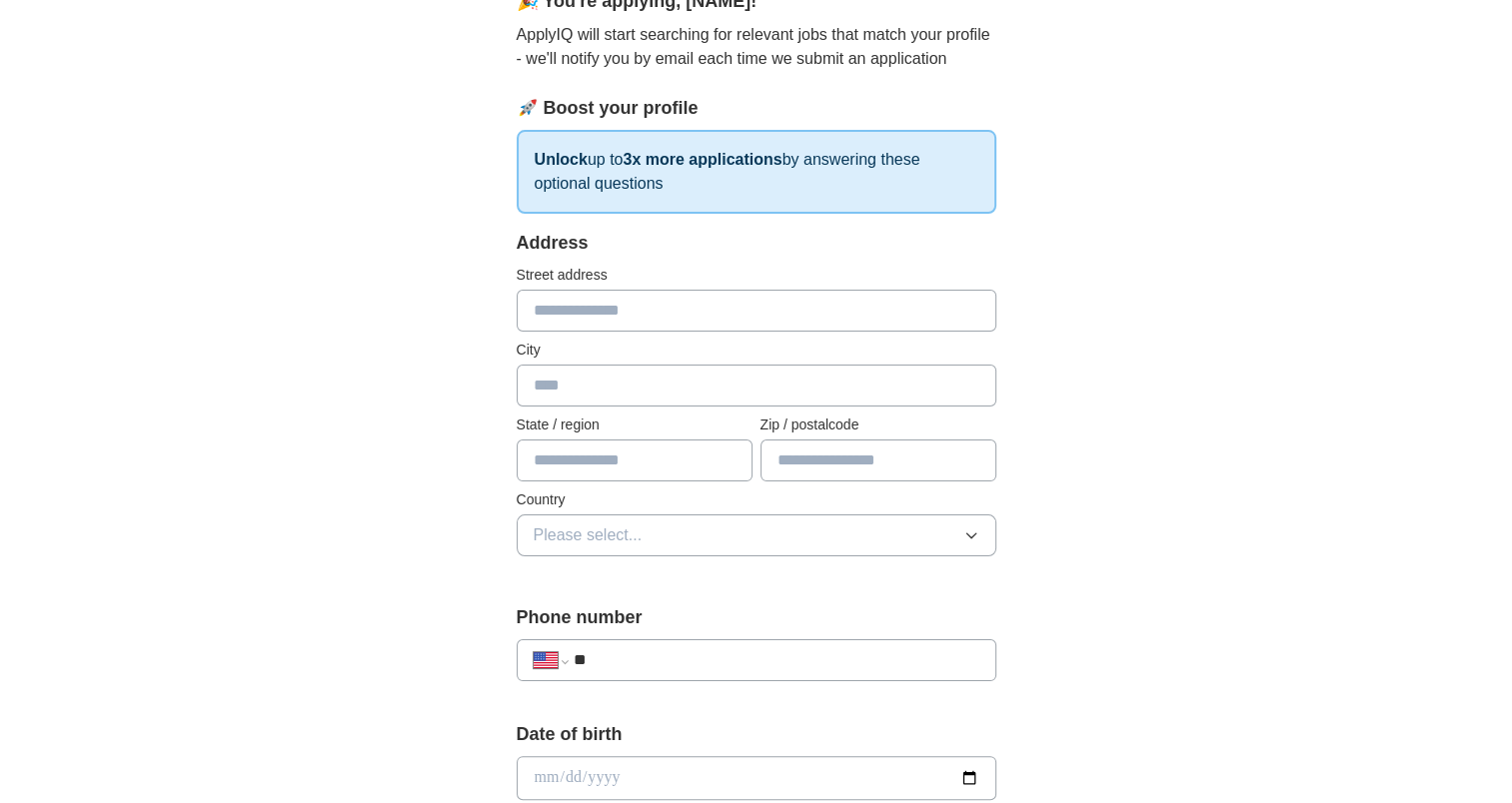 click at bounding box center [756, 311] 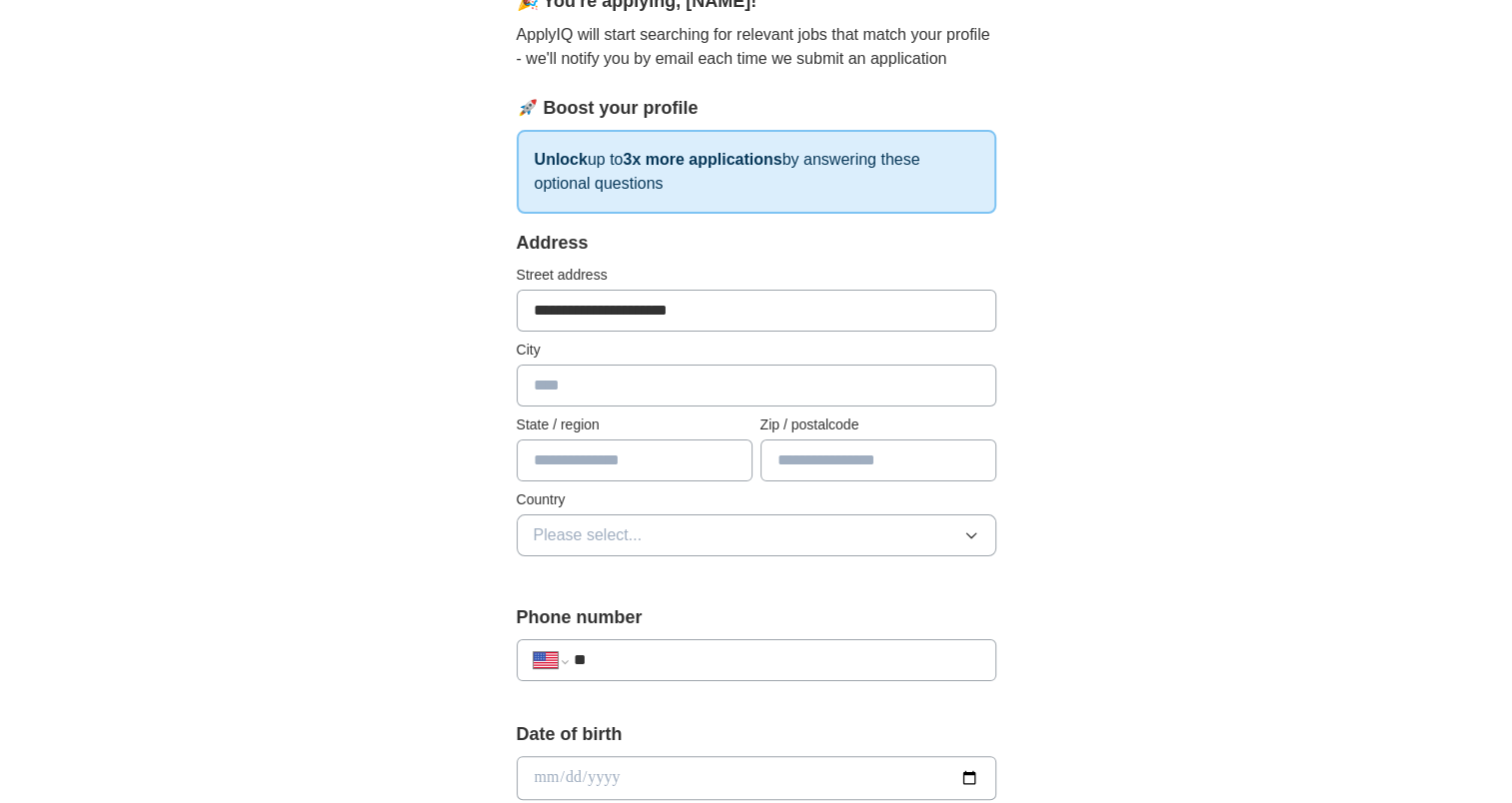 type on "*********" 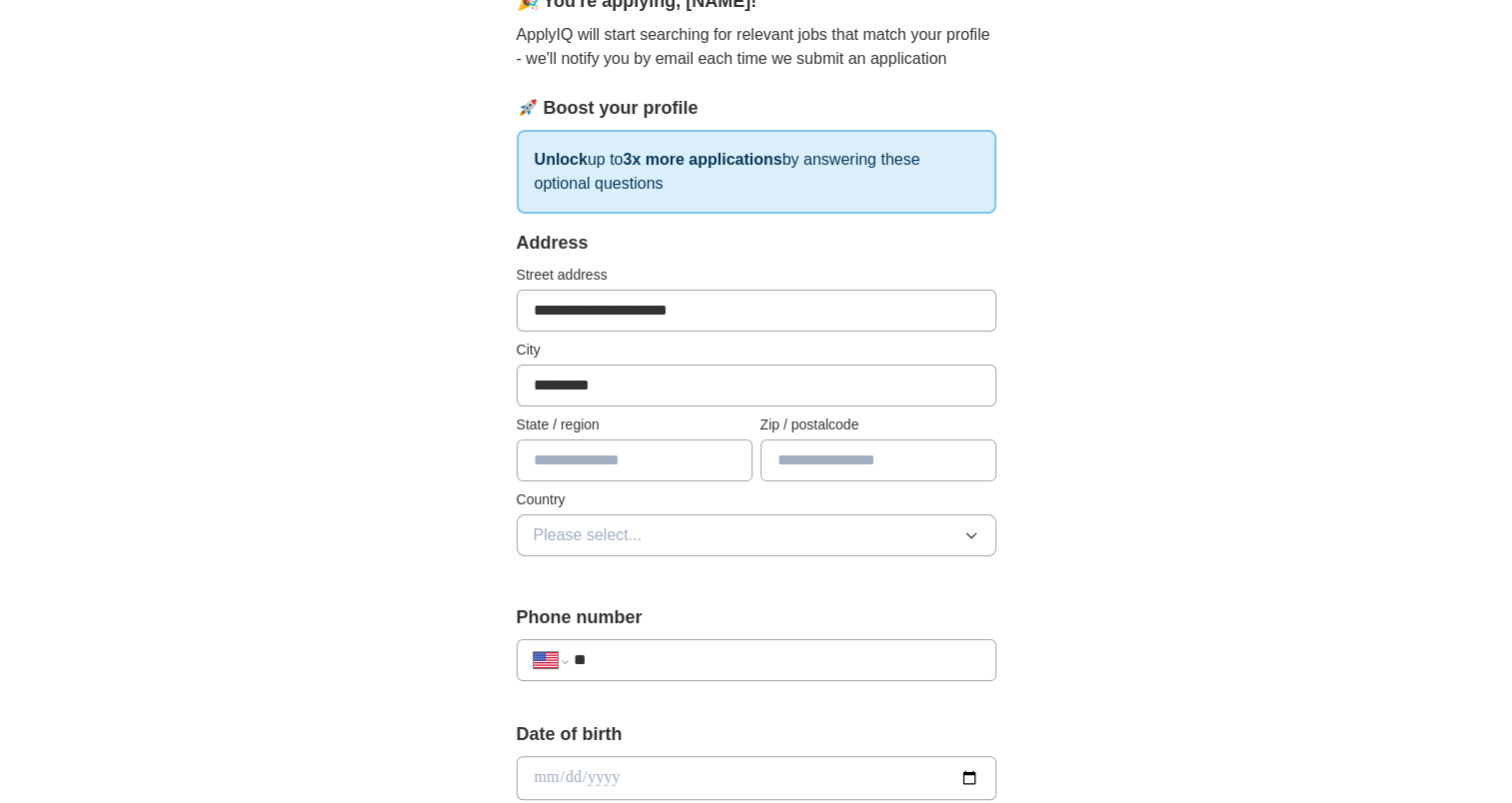 type on "**" 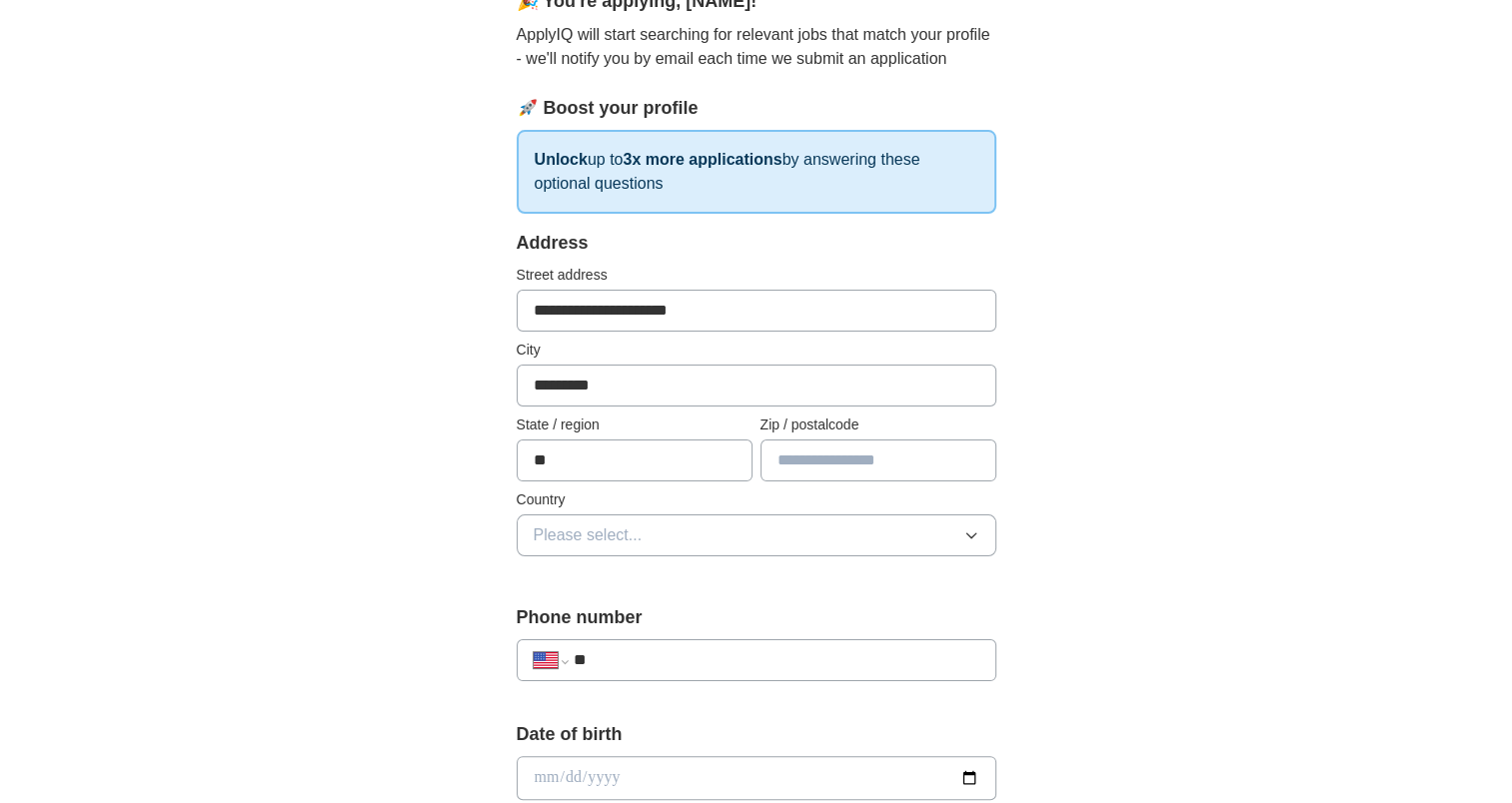 type on "*****" 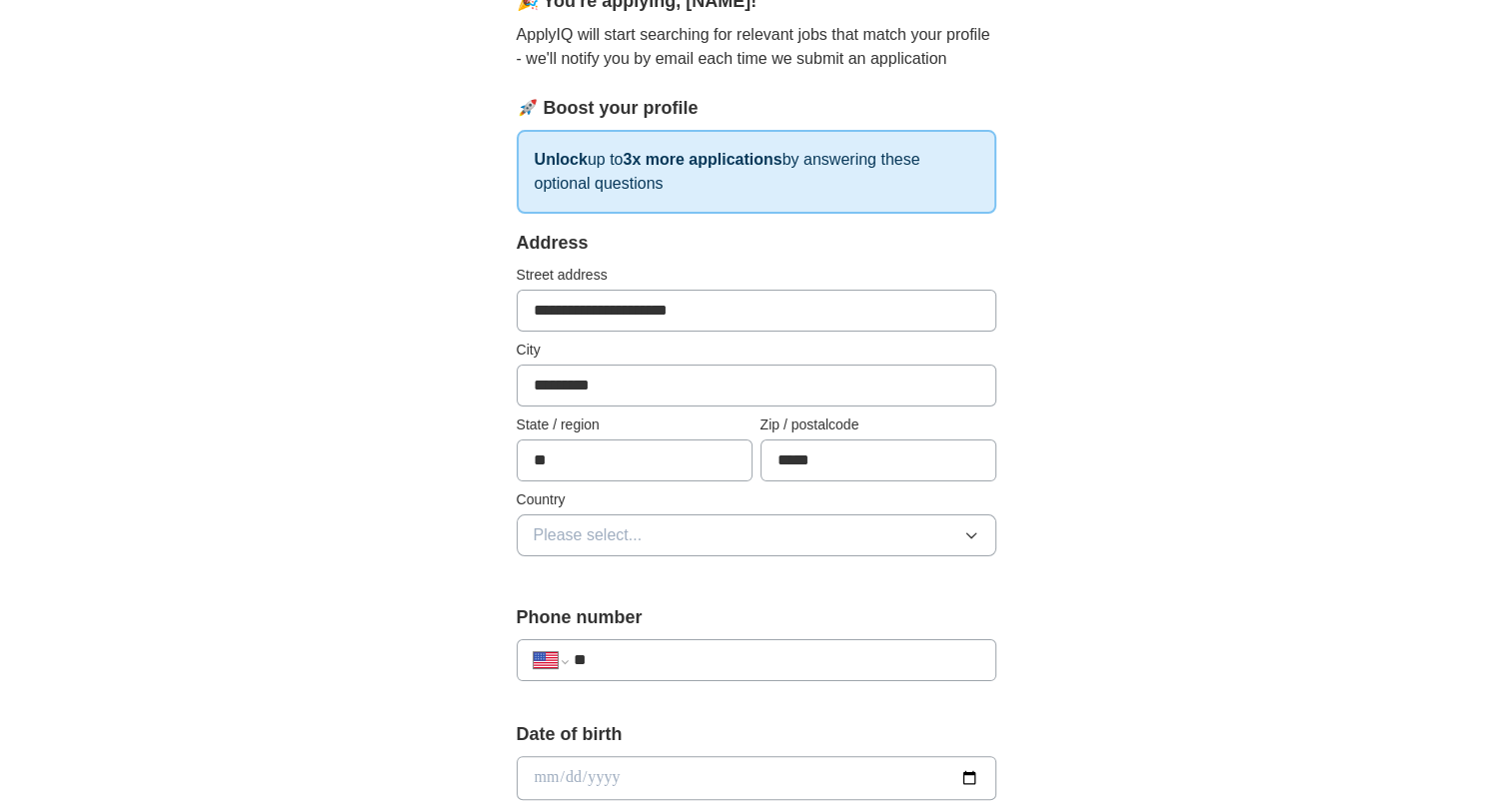 click on "Please select..." at bounding box center [756, 535] 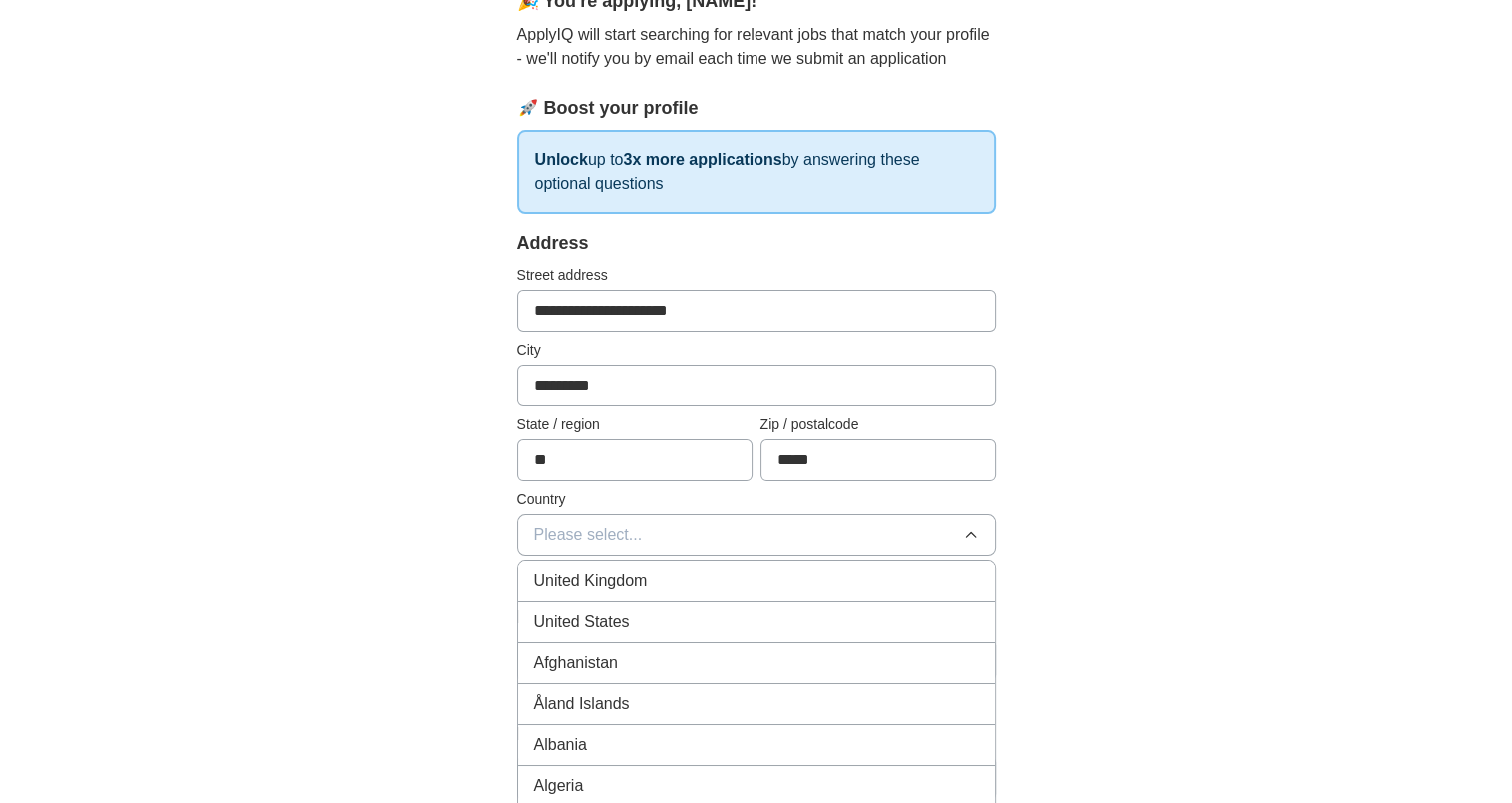 click on "Afghanistan" at bounding box center (756, 663) 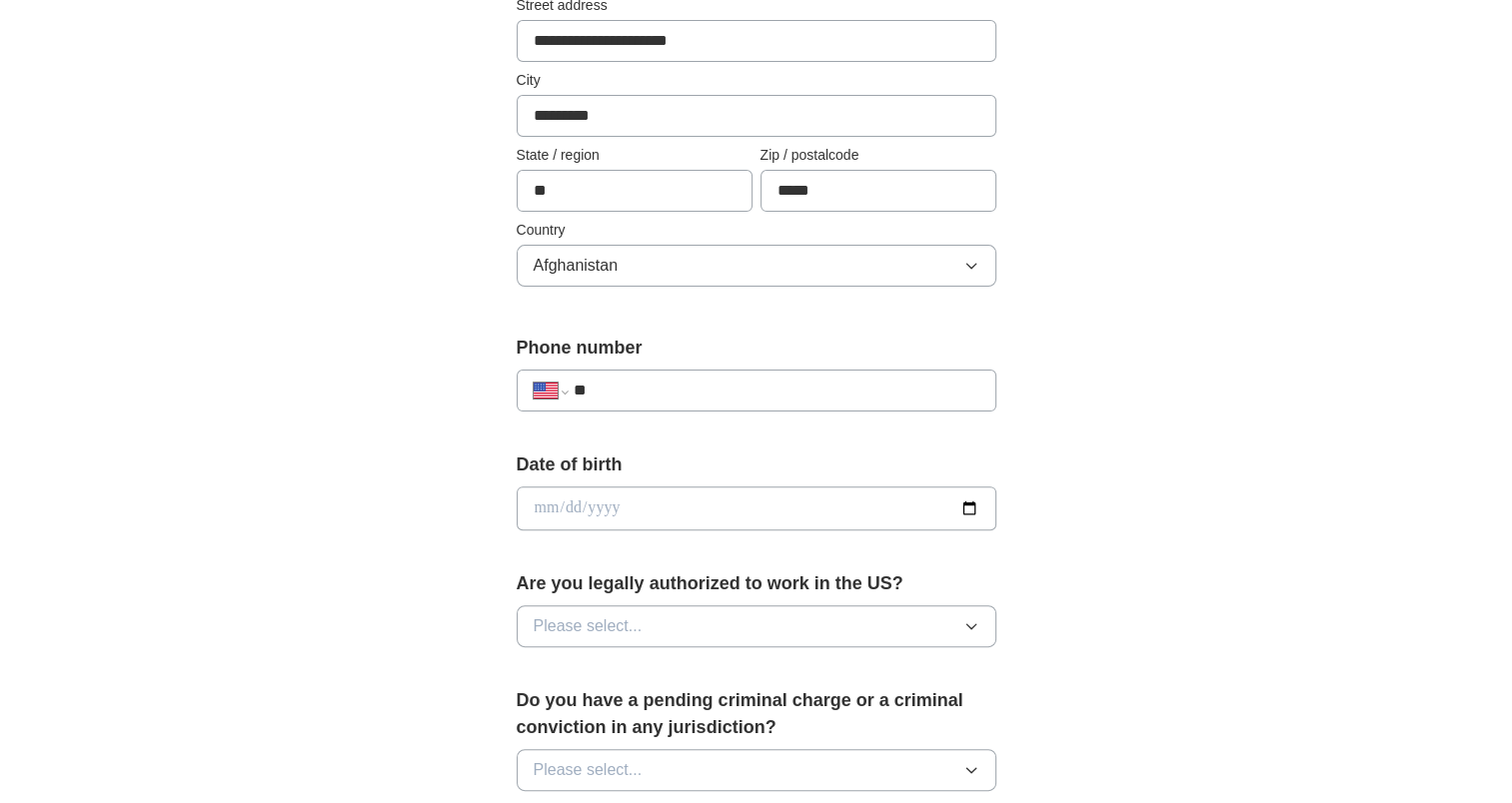 scroll, scrollTop: 491, scrollLeft: 0, axis: vertical 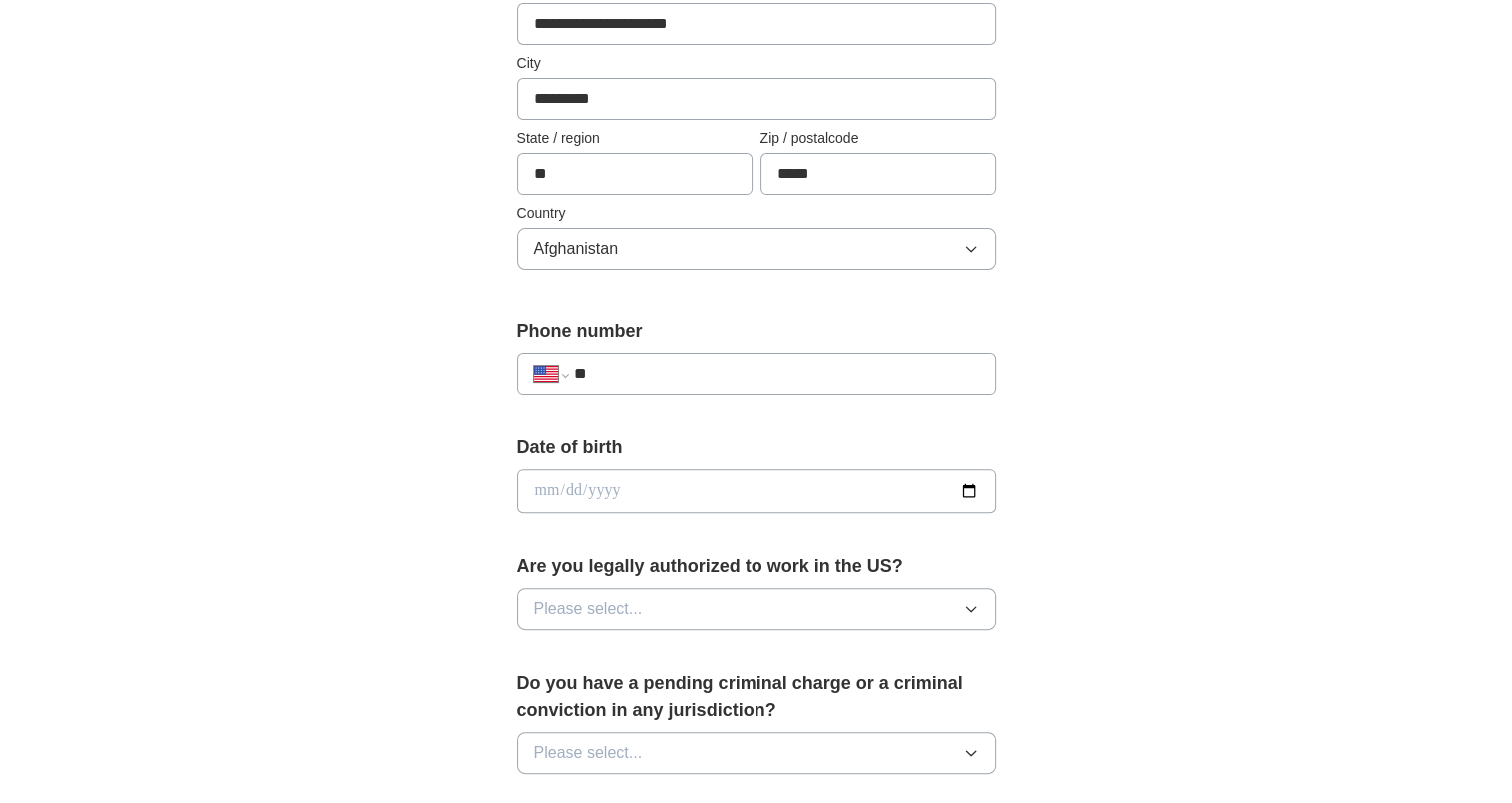 click on "**********" at bounding box center [756, 118] 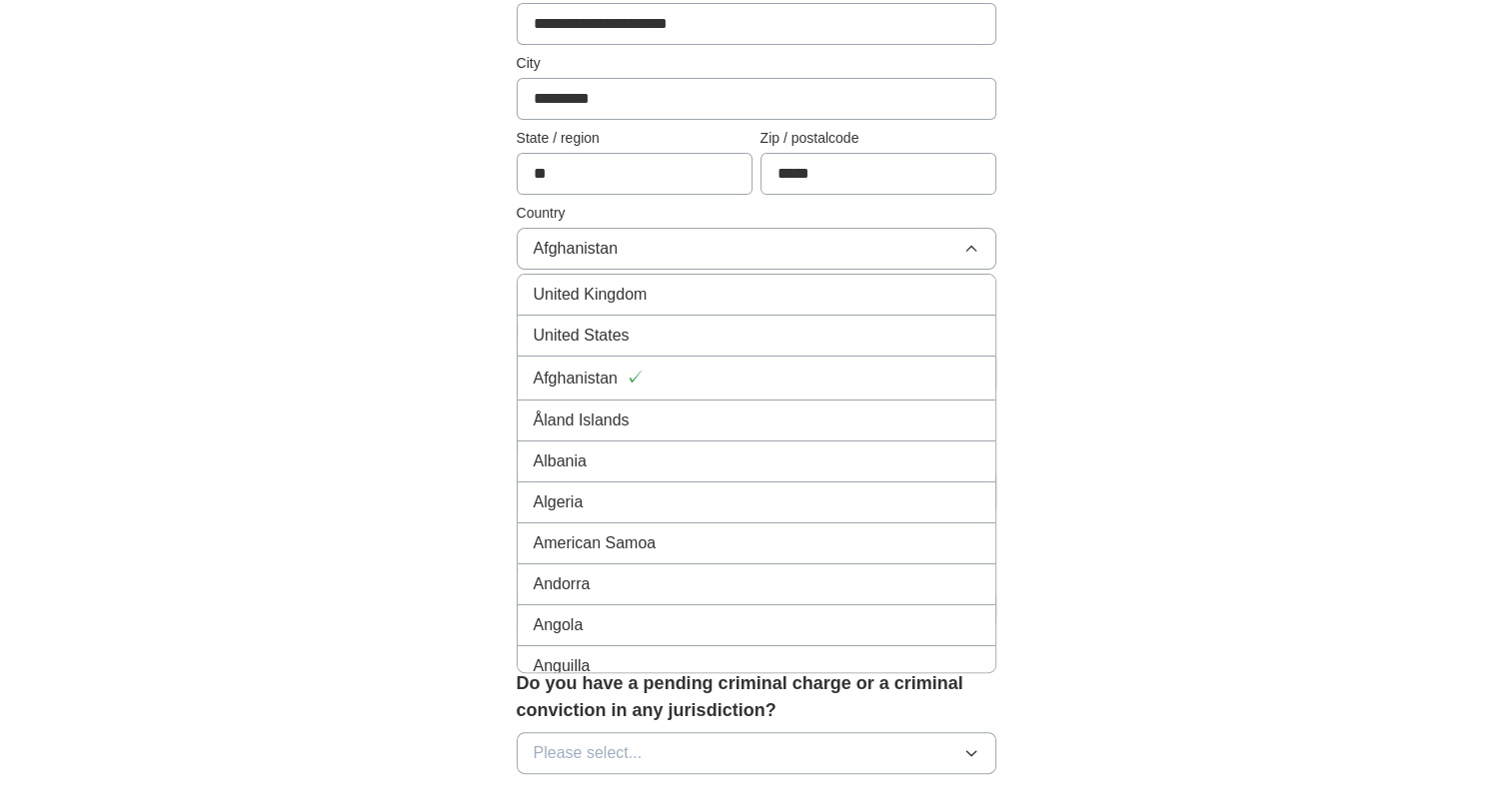 click on "United States" at bounding box center (756, 336) 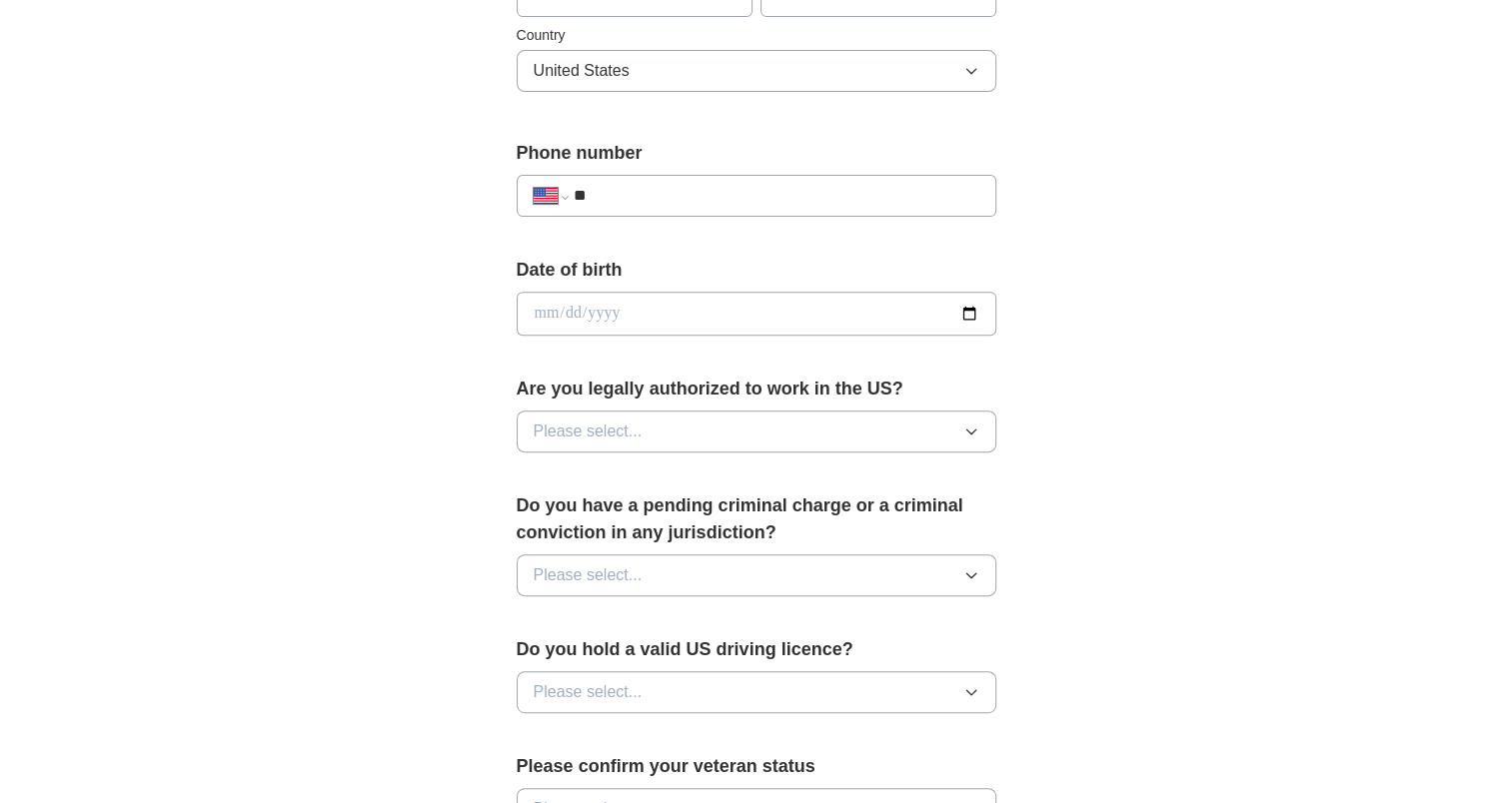 scroll, scrollTop: 711, scrollLeft: 0, axis: vertical 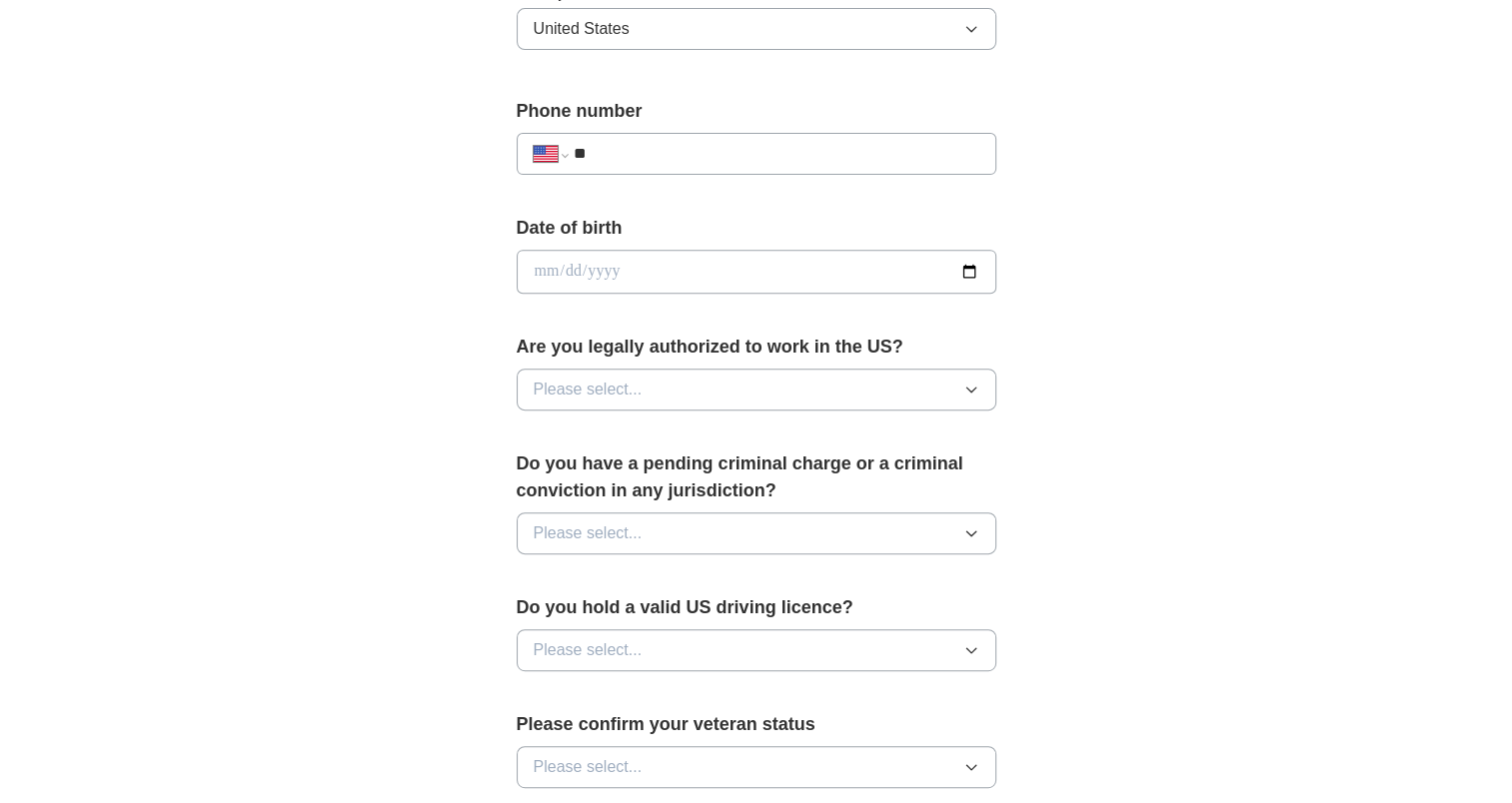 click on "**" at bounding box center (775, 154) 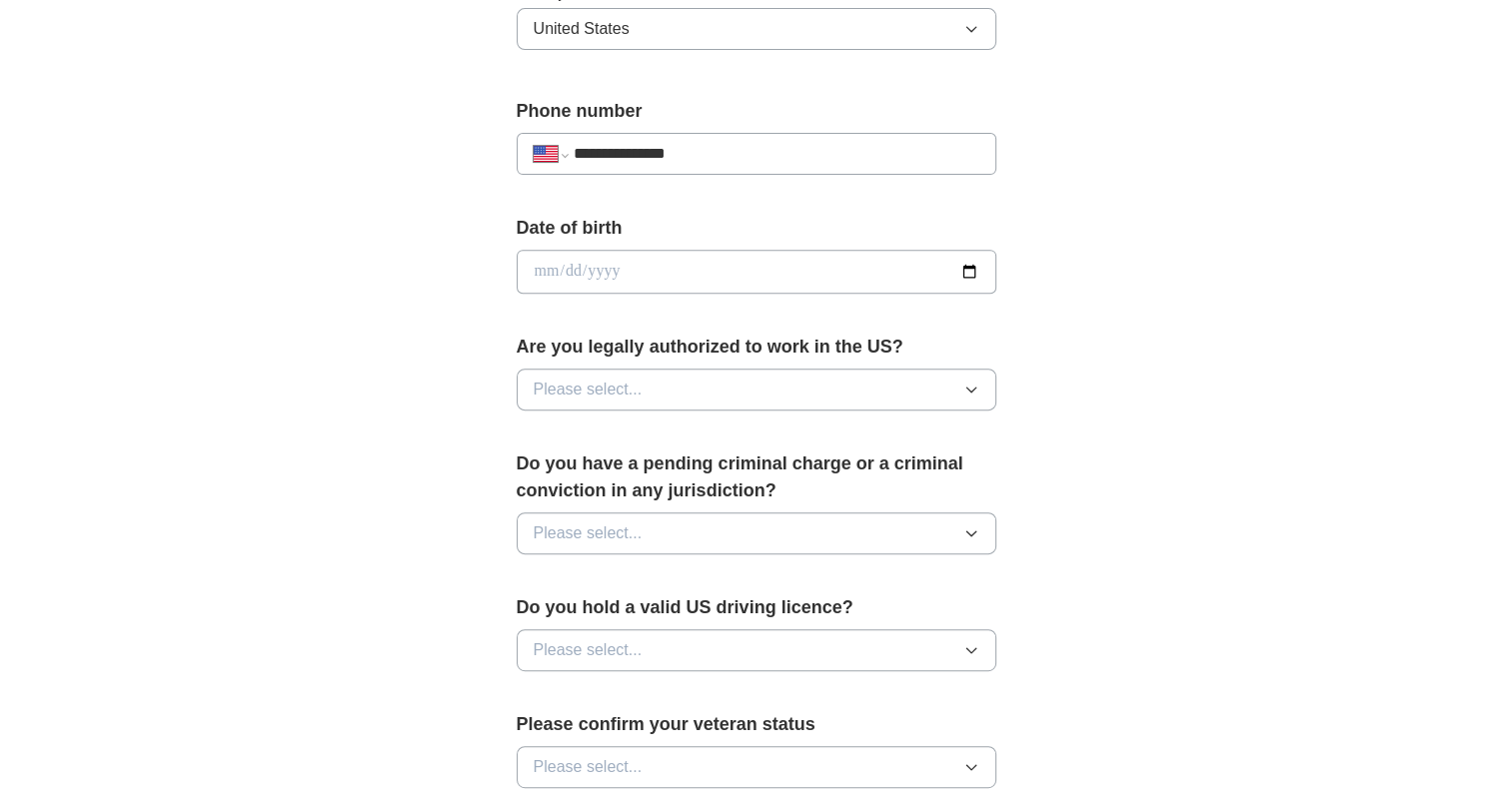 type on "**********" 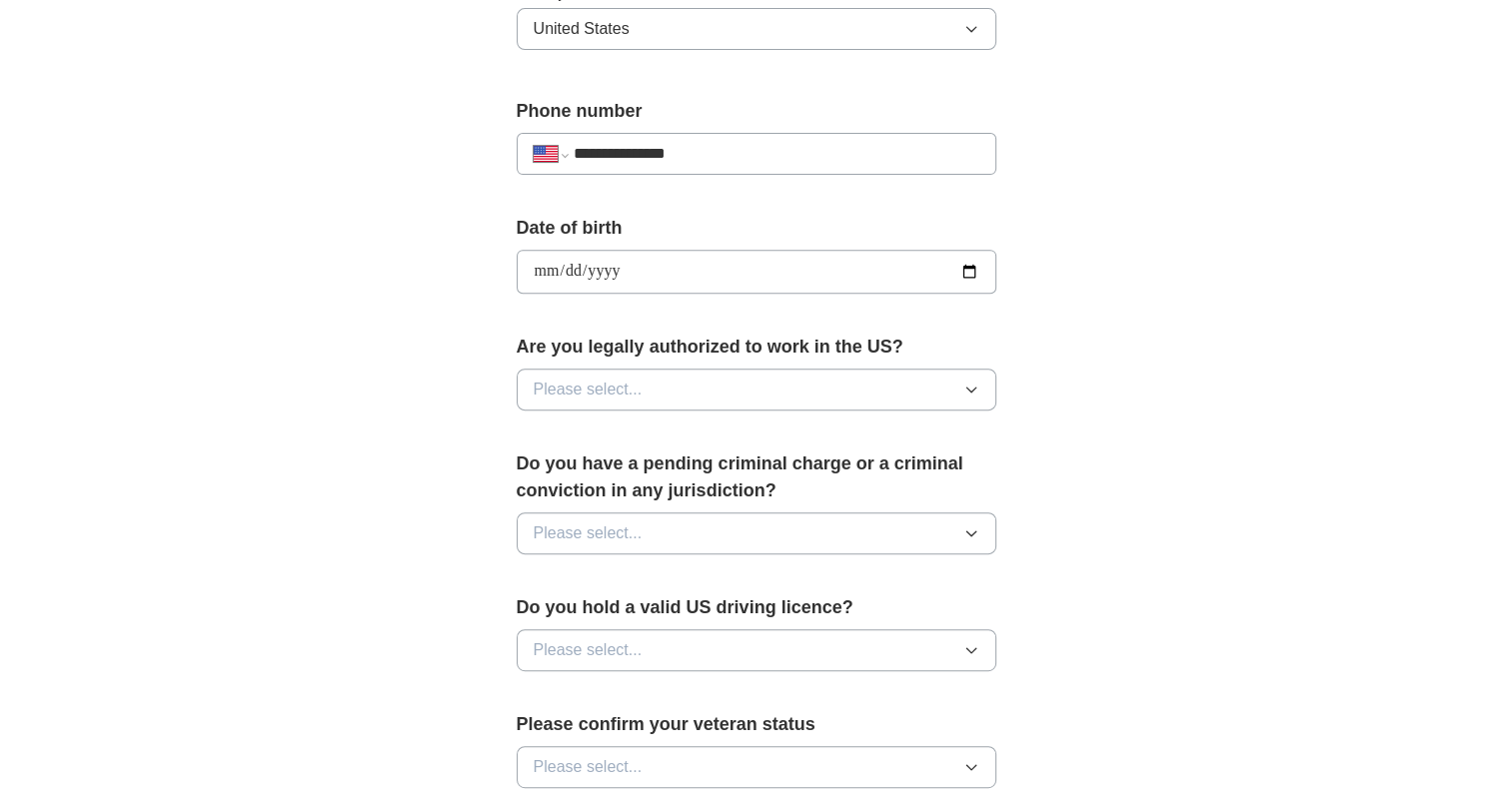 type on "**********" 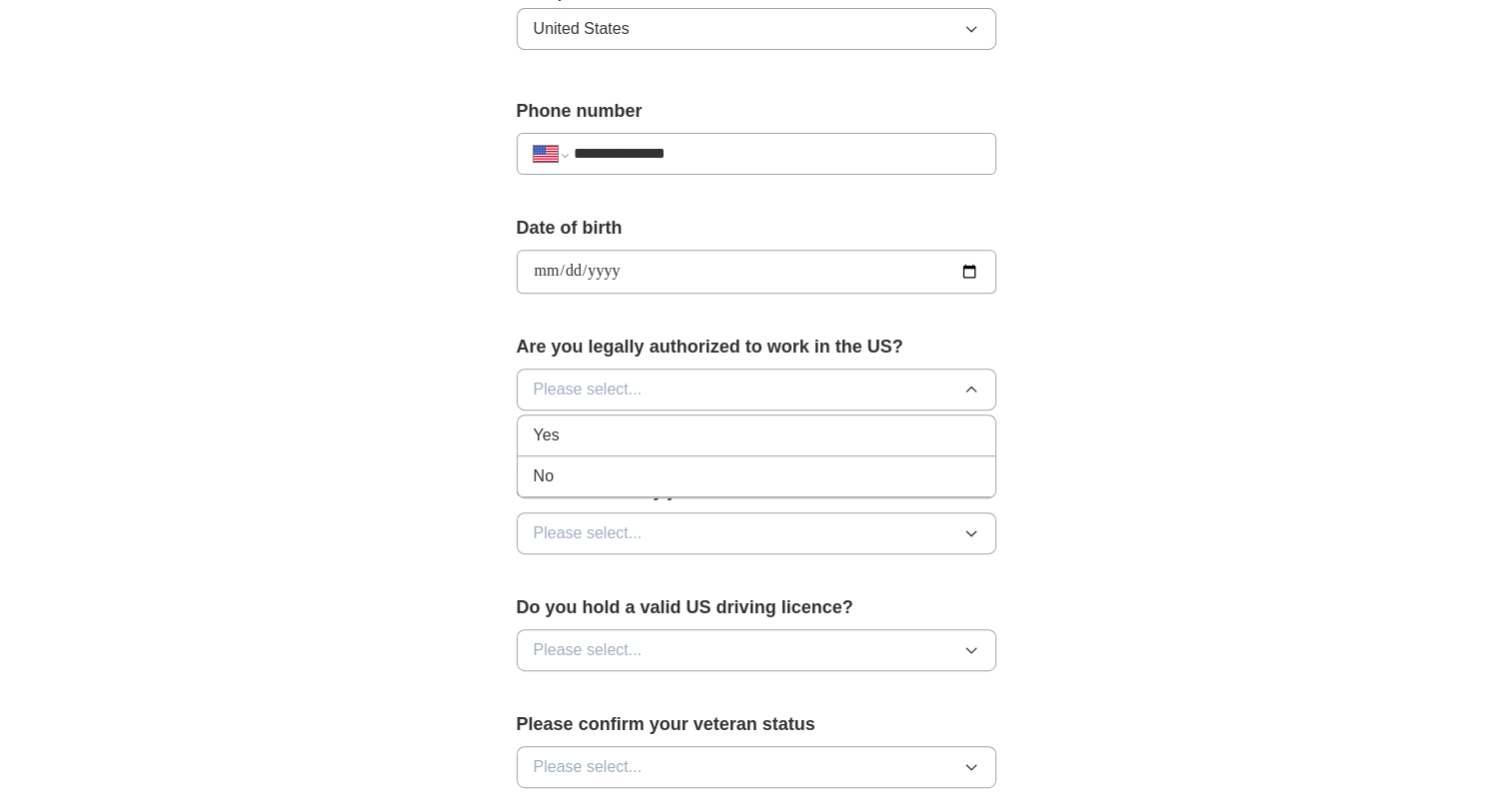 click on "Yes" at bounding box center (756, 435) 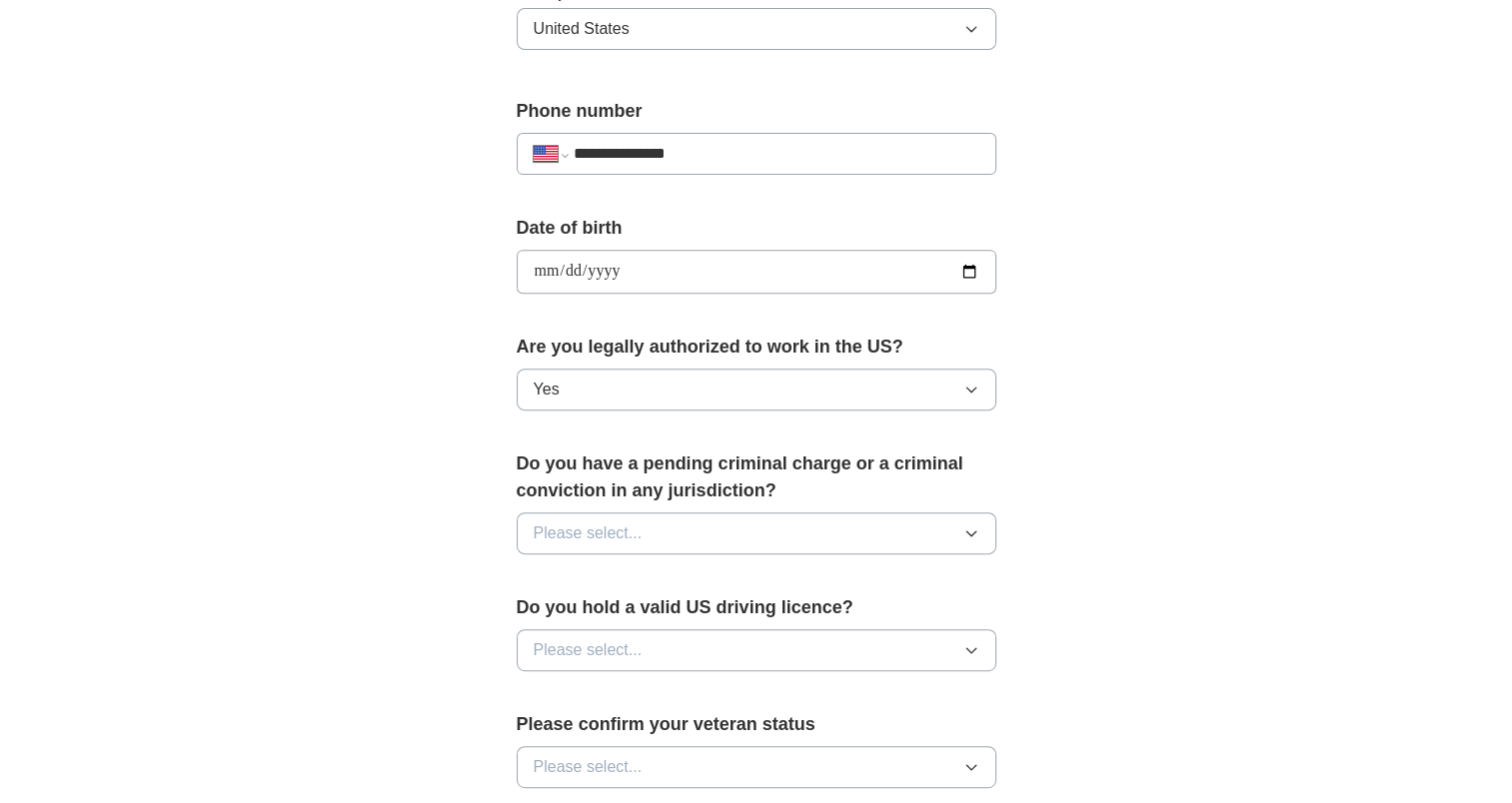 click on "Please select..." at bounding box center [756, 533] 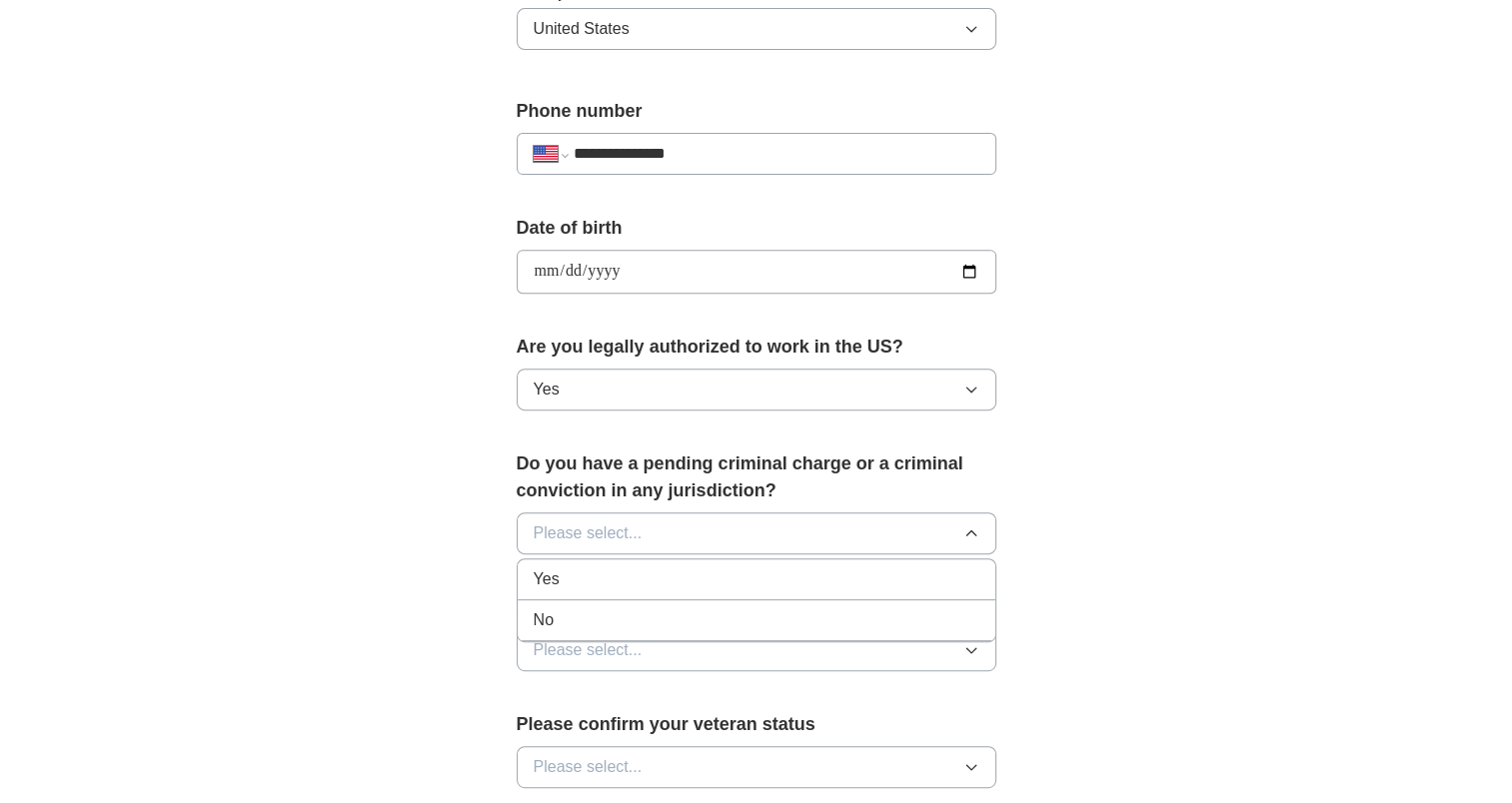 click on "No" at bounding box center [756, 620] 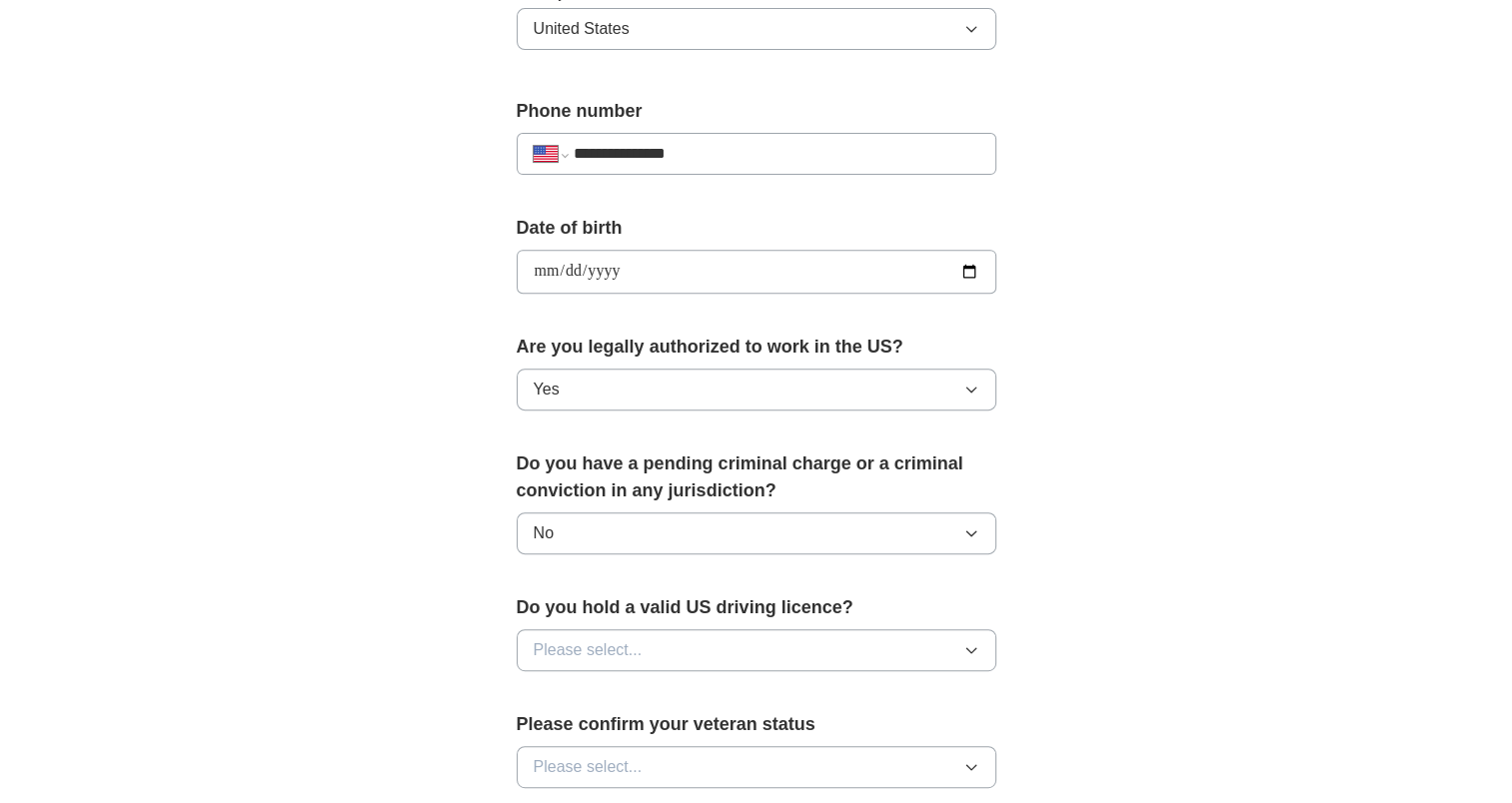 click on "Please select..." at bounding box center [756, 650] 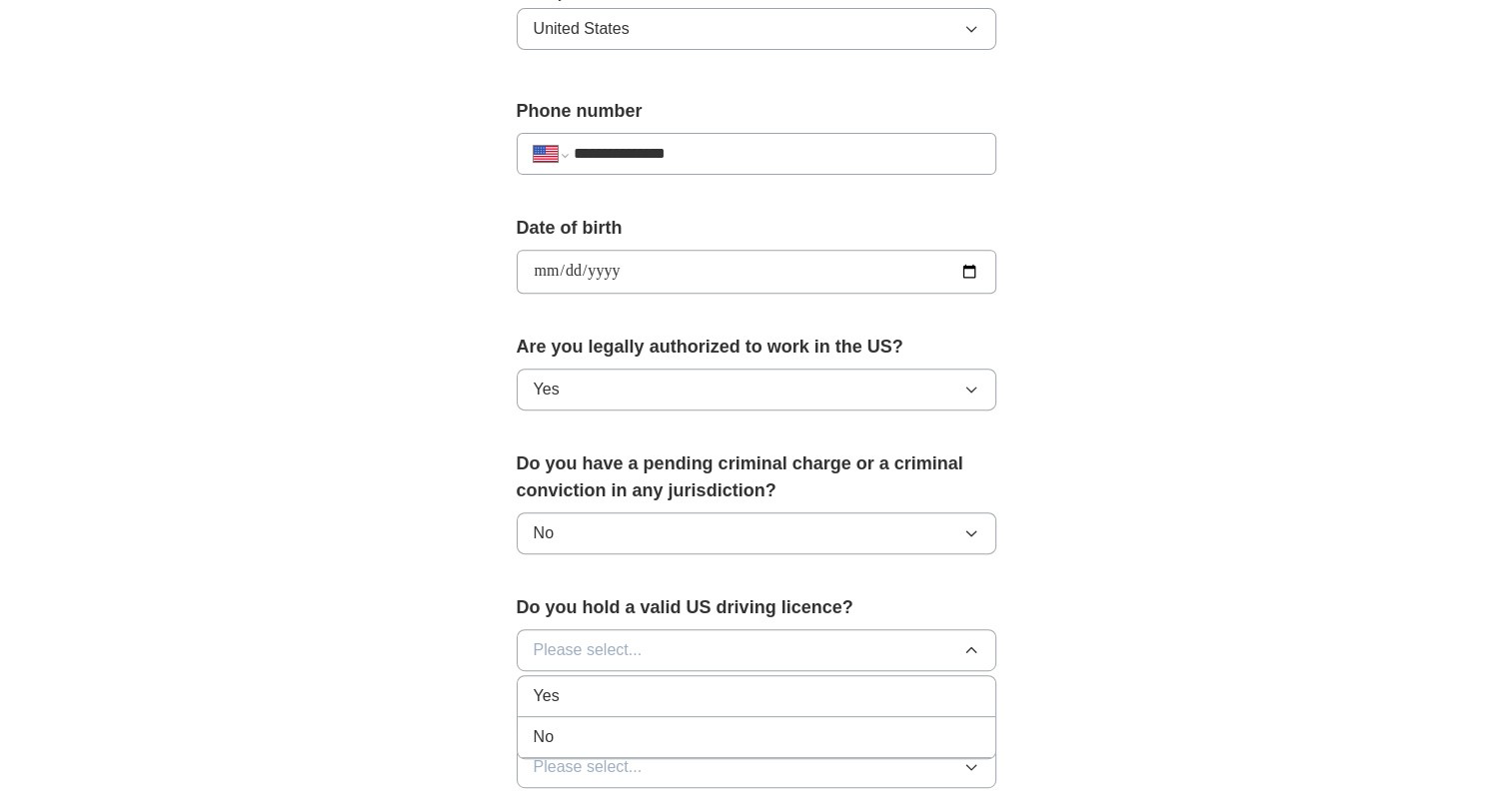 click on "Yes" at bounding box center (756, 696) 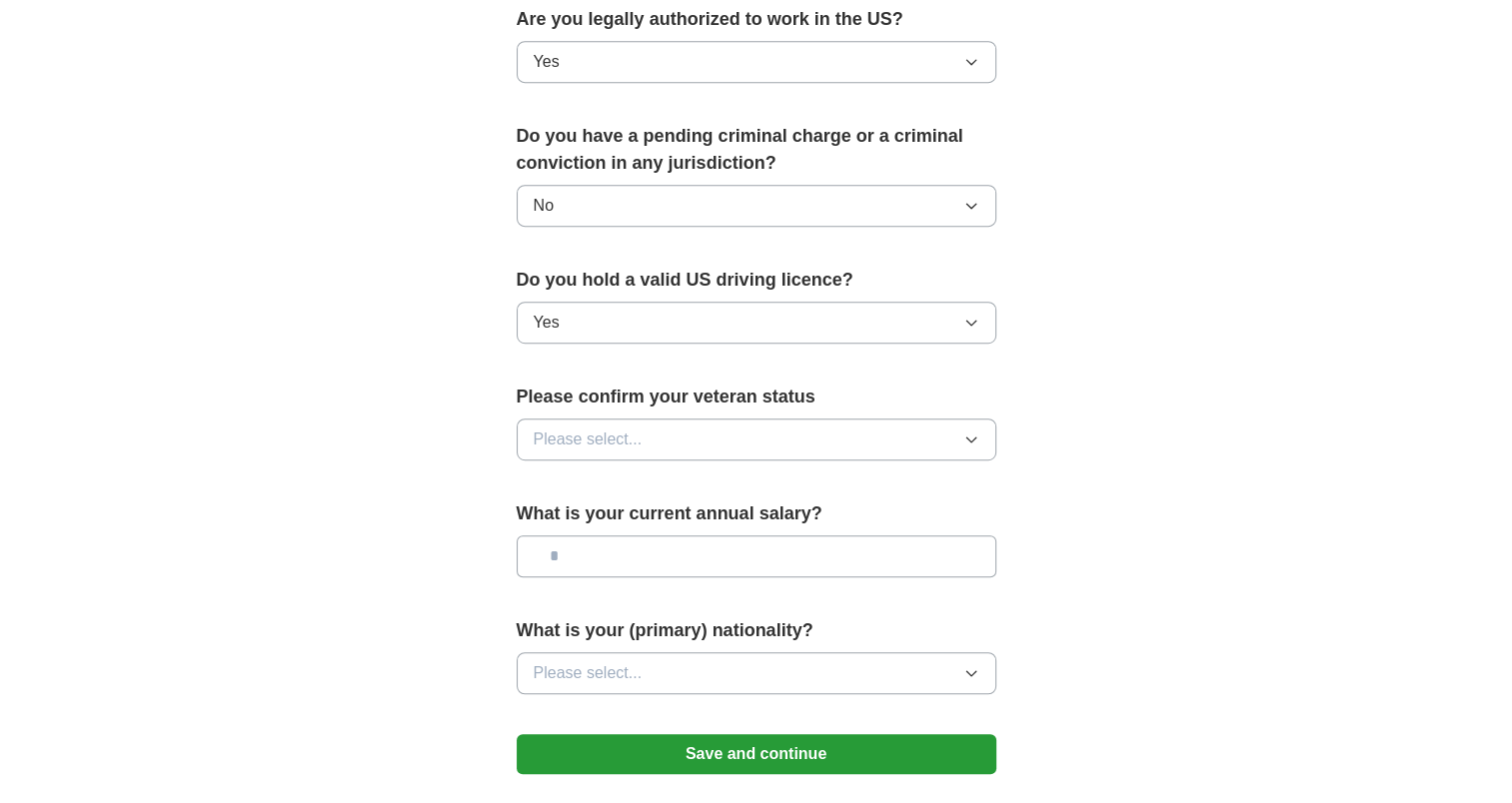 scroll, scrollTop: 1101, scrollLeft: 0, axis: vertical 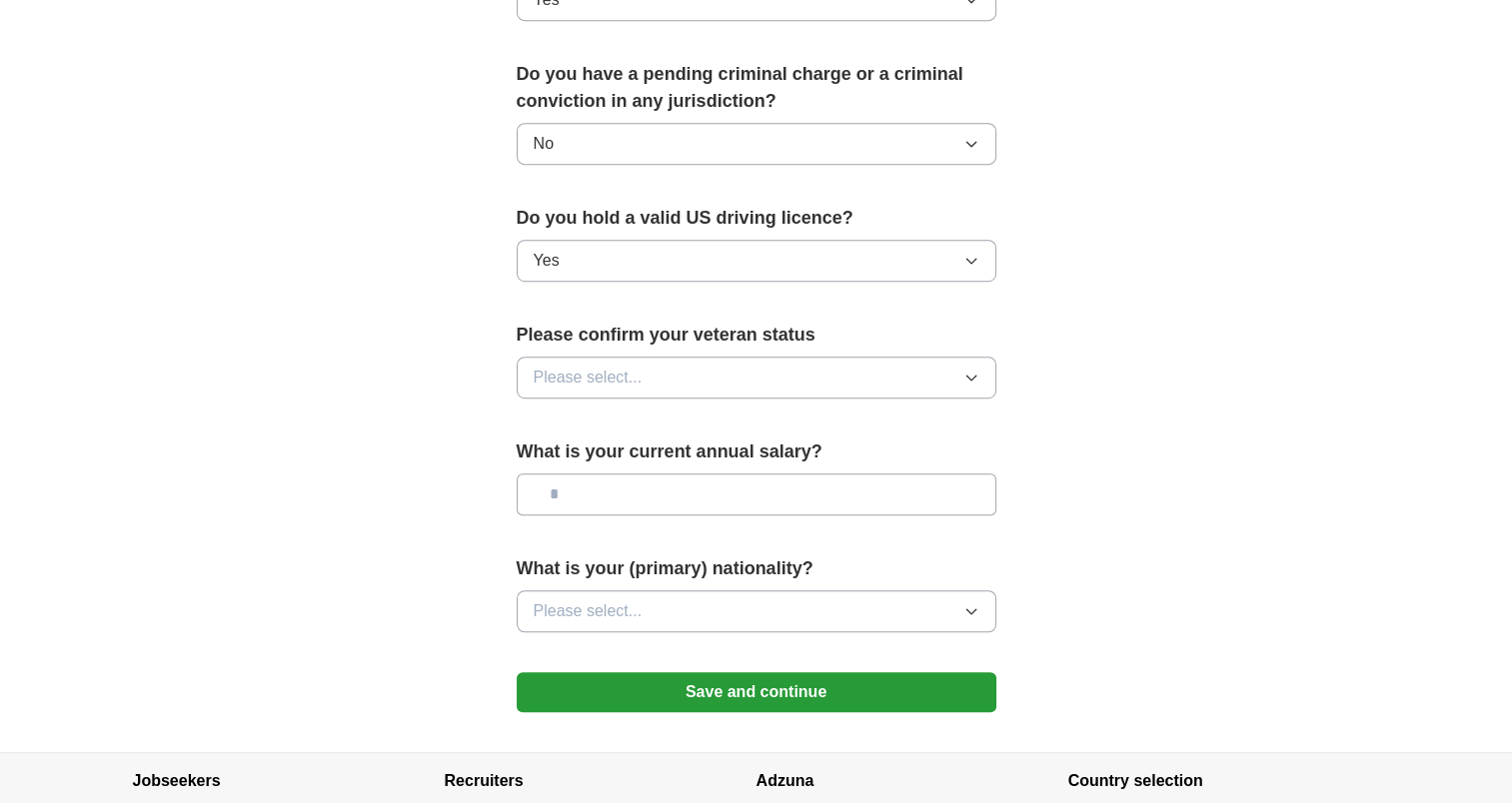 click on "Please select..." at bounding box center [756, 378] 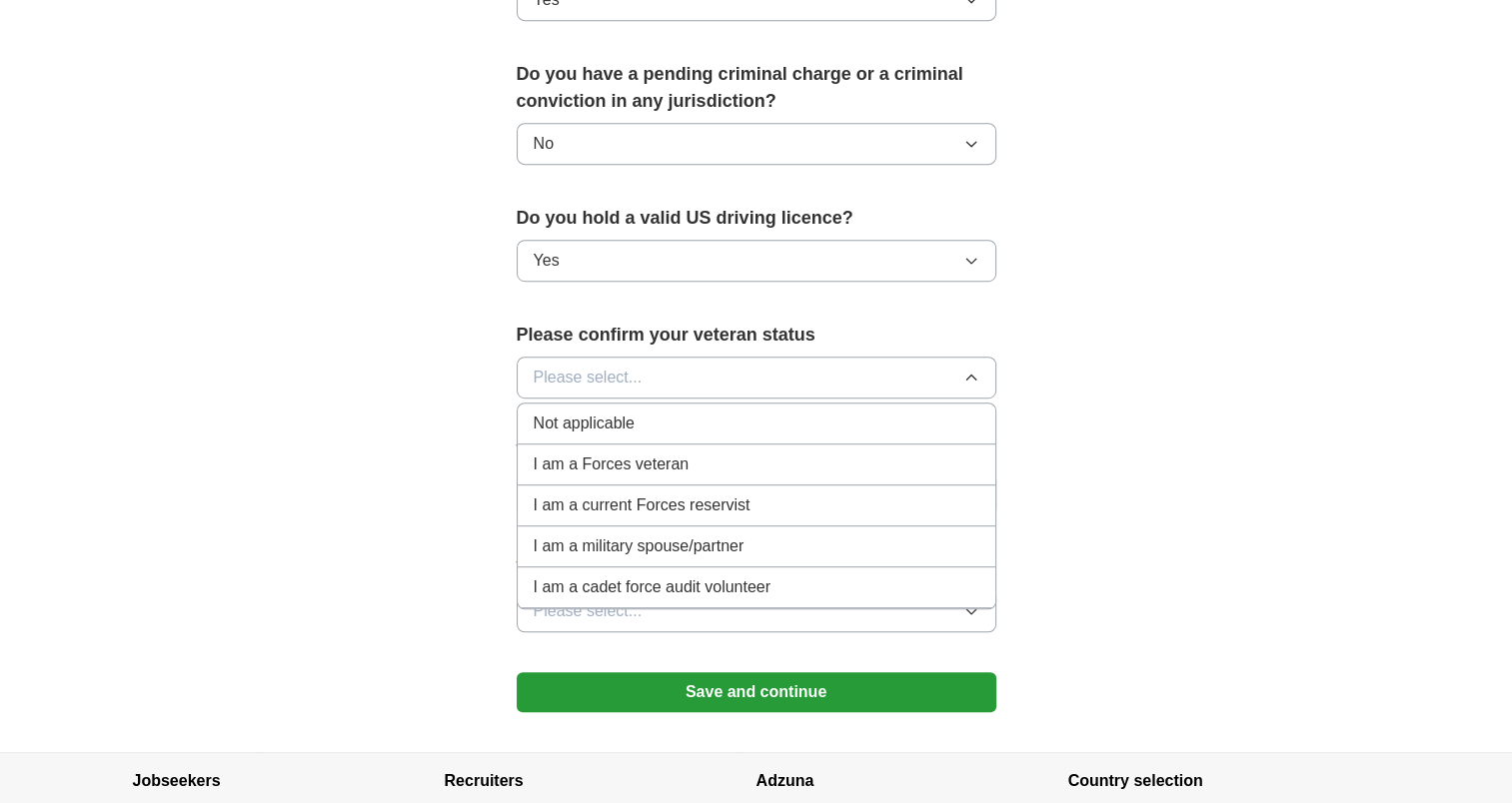 click on "Not applicable" at bounding box center [584, 423] 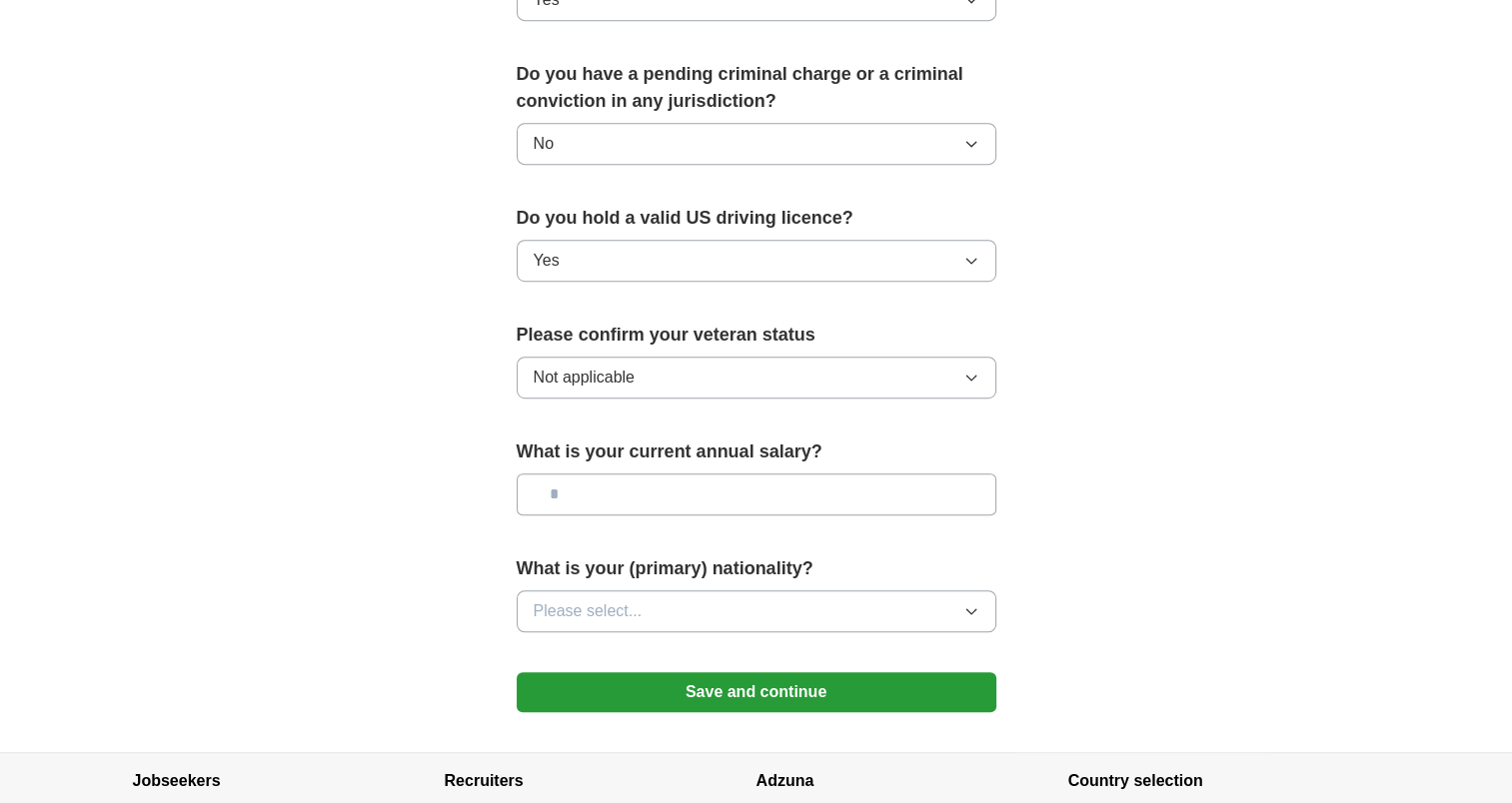 click at bounding box center [756, 494] 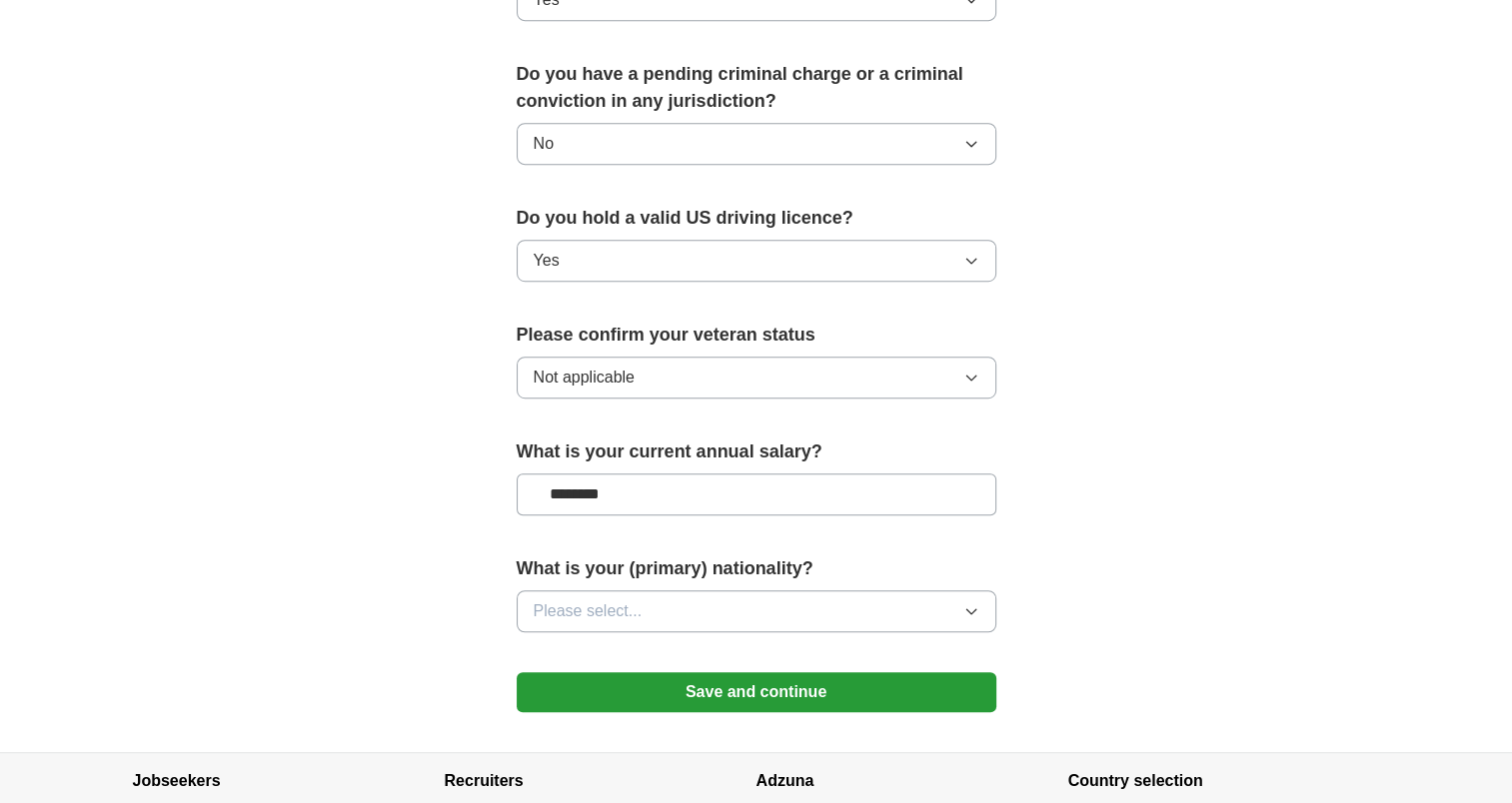 type on "********" 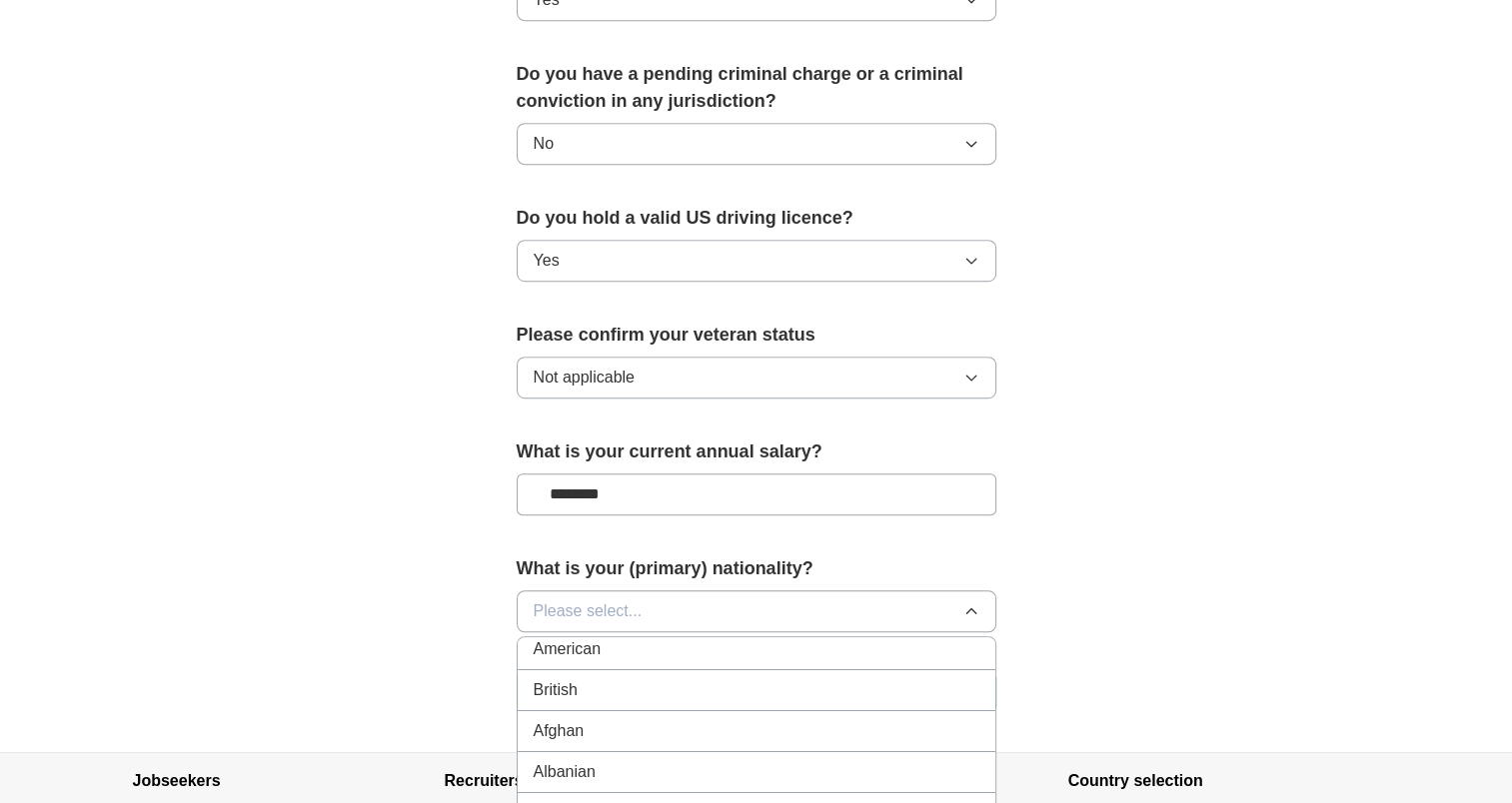 scroll, scrollTop: 0, scrollLeft: 0, axis: both 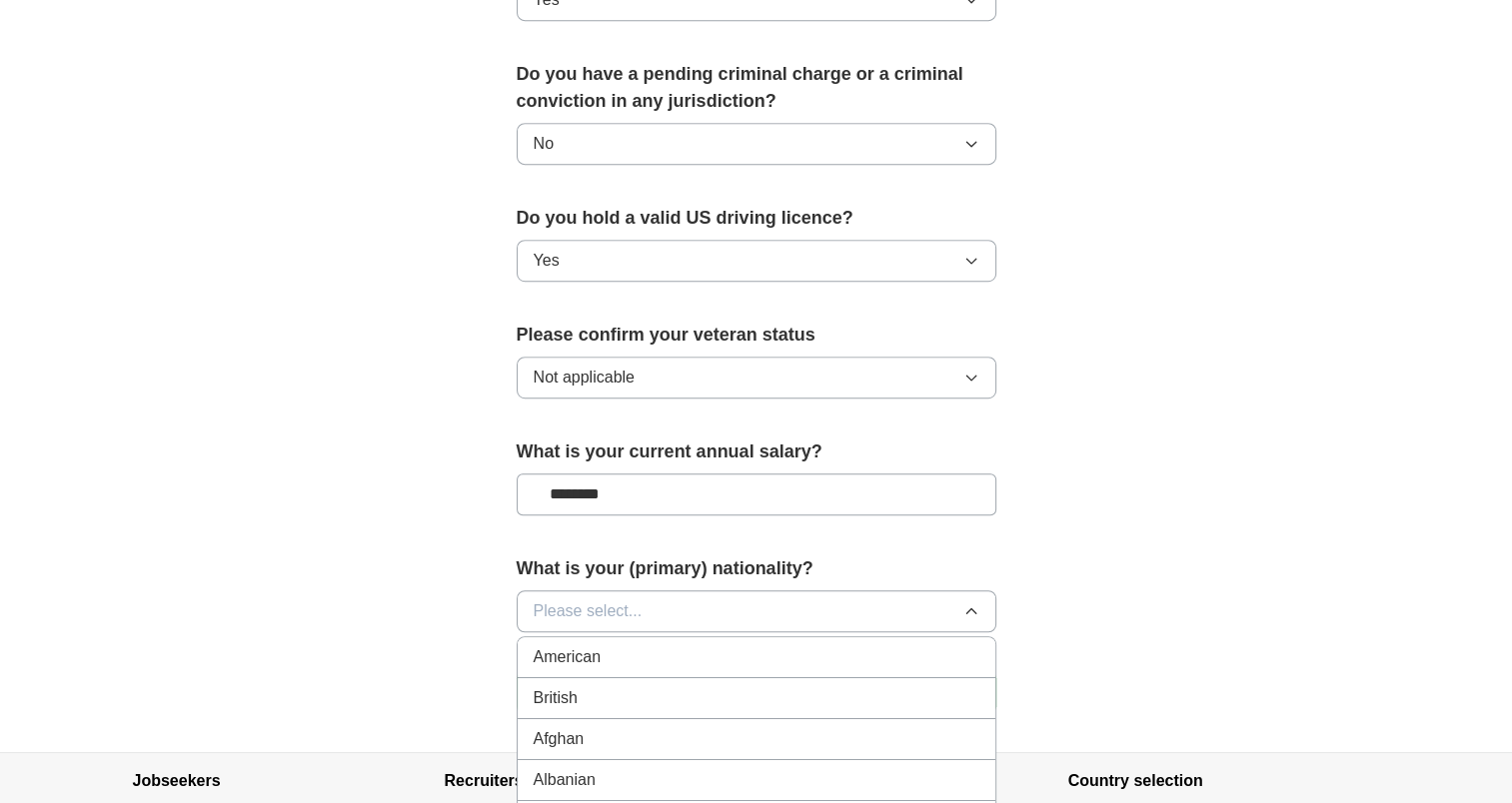 click on "American" at bounding box center [756, 657] 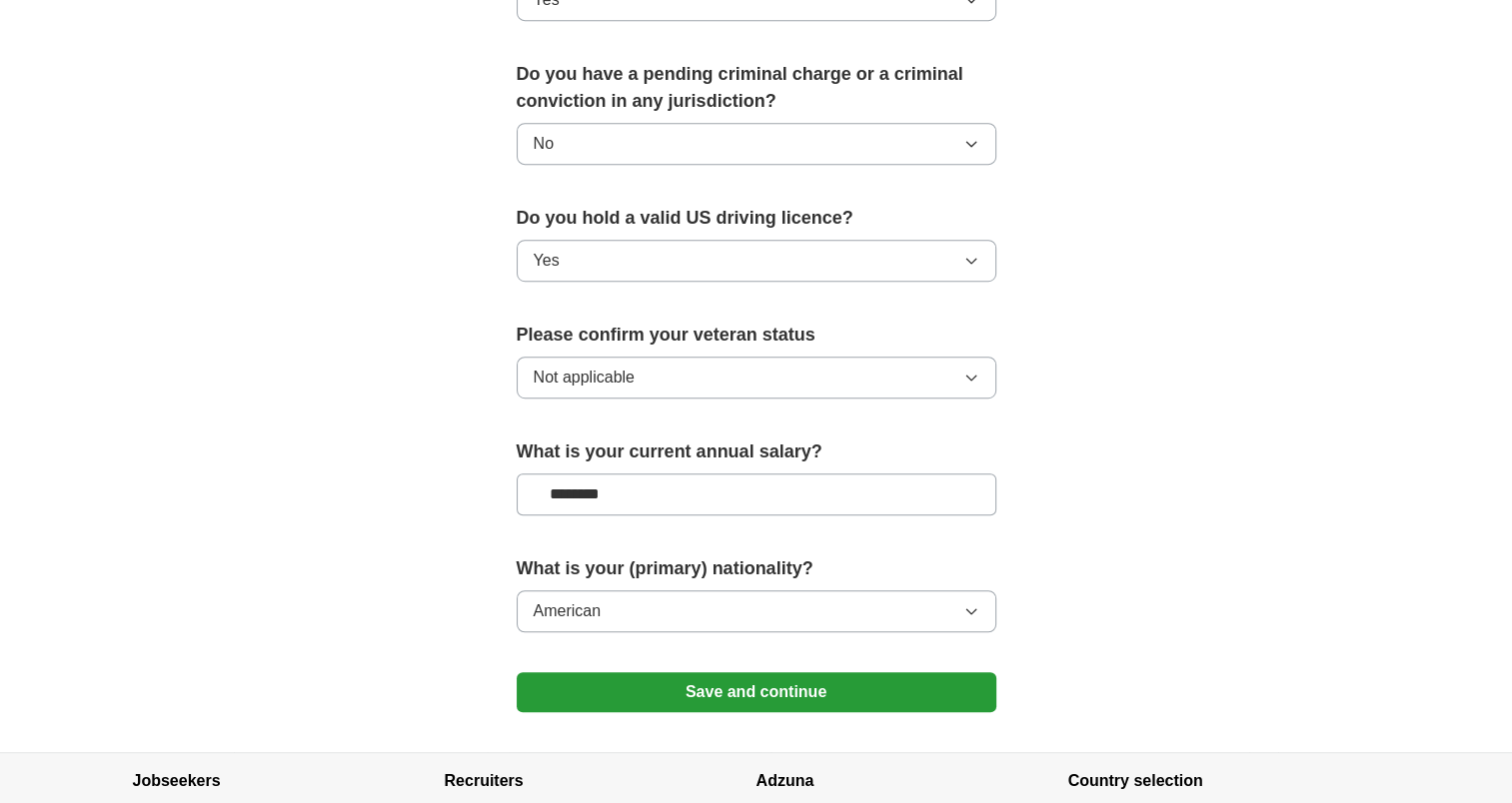click on "Save and continue" at bounding box center (756, 692) 